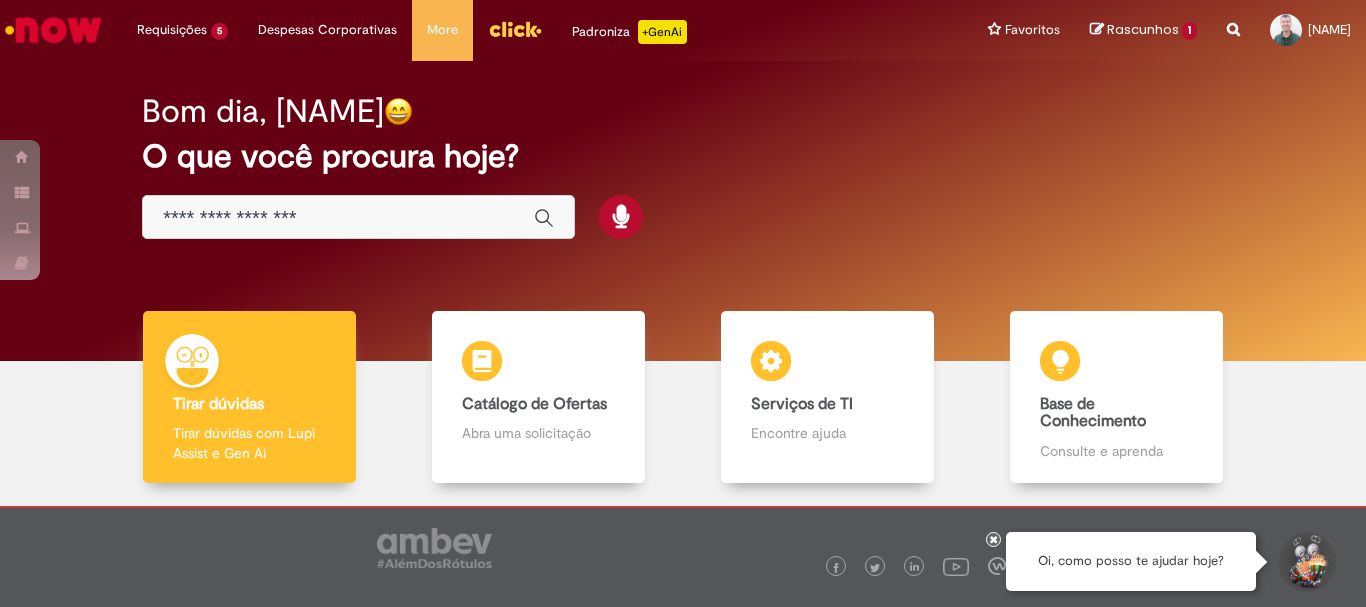 scroll, scrollTop: 0, scrollLeft: 0, axis: both 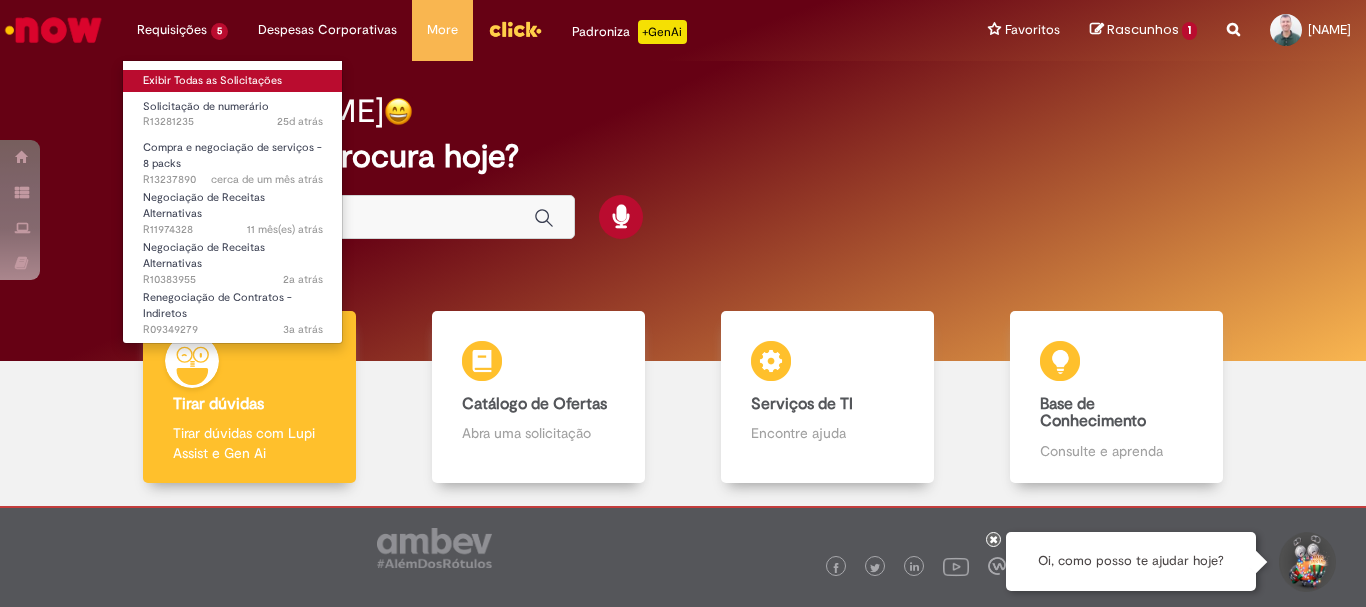 click on "Exibir Todas as Solicitações" at bounding box center (233, 81) 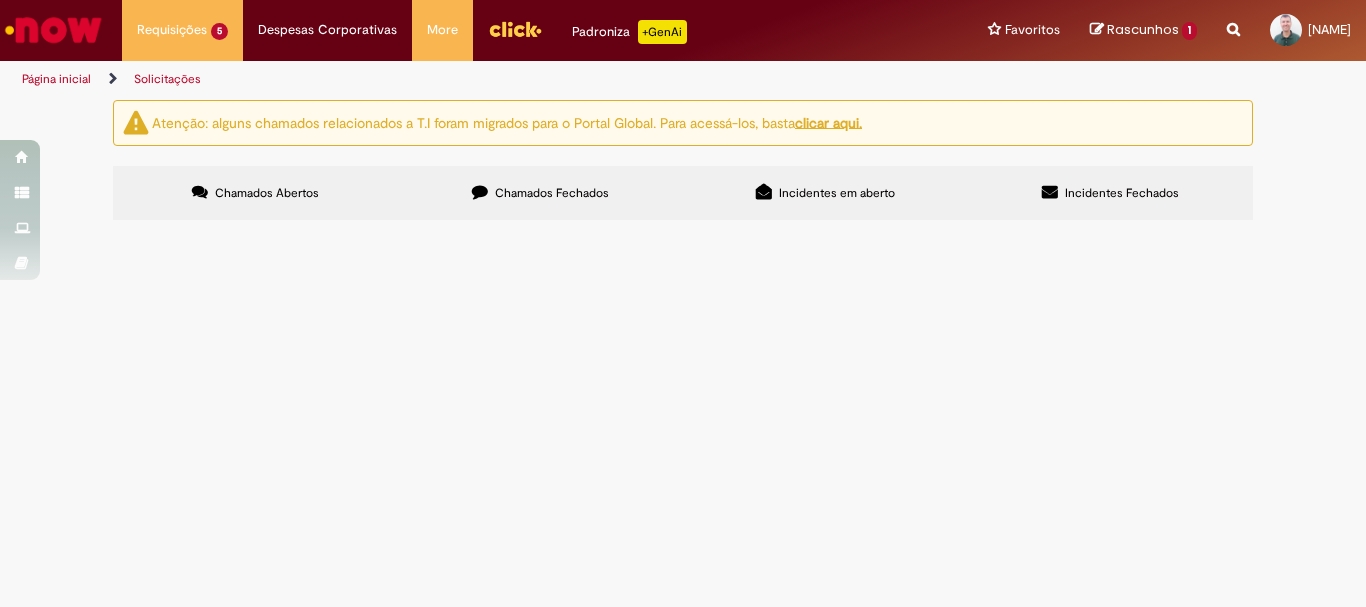 click on "Solicitação de numerário" at bounding box center [0, 0] 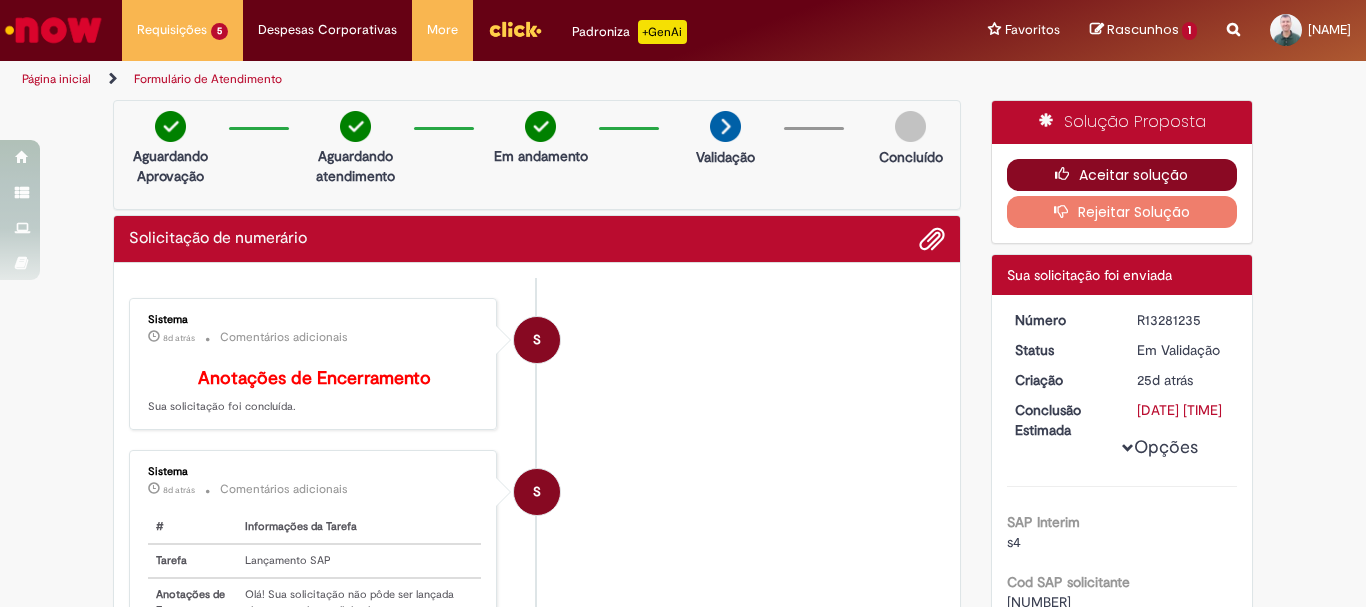 drag, startPoint x: 1021, startPoint y: 215, endPoint x: 1123, endPoint y: 174, distance: 109.9318 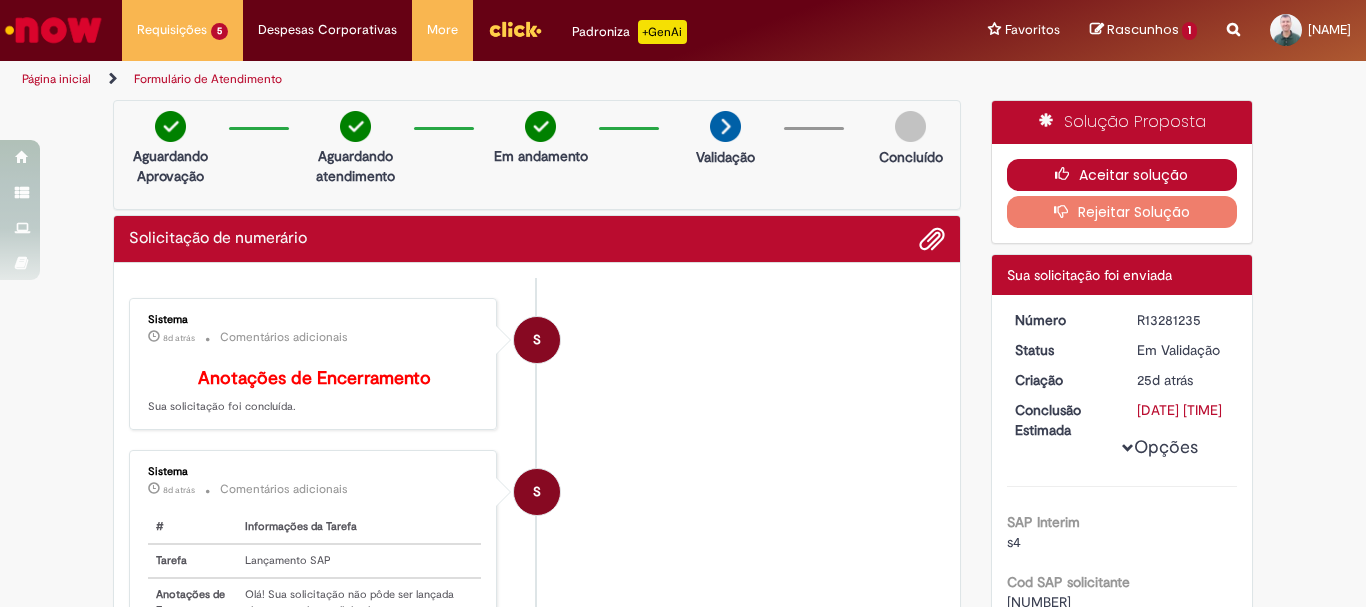 click on "Aceitar solução" at bounding box center (1122, 175) 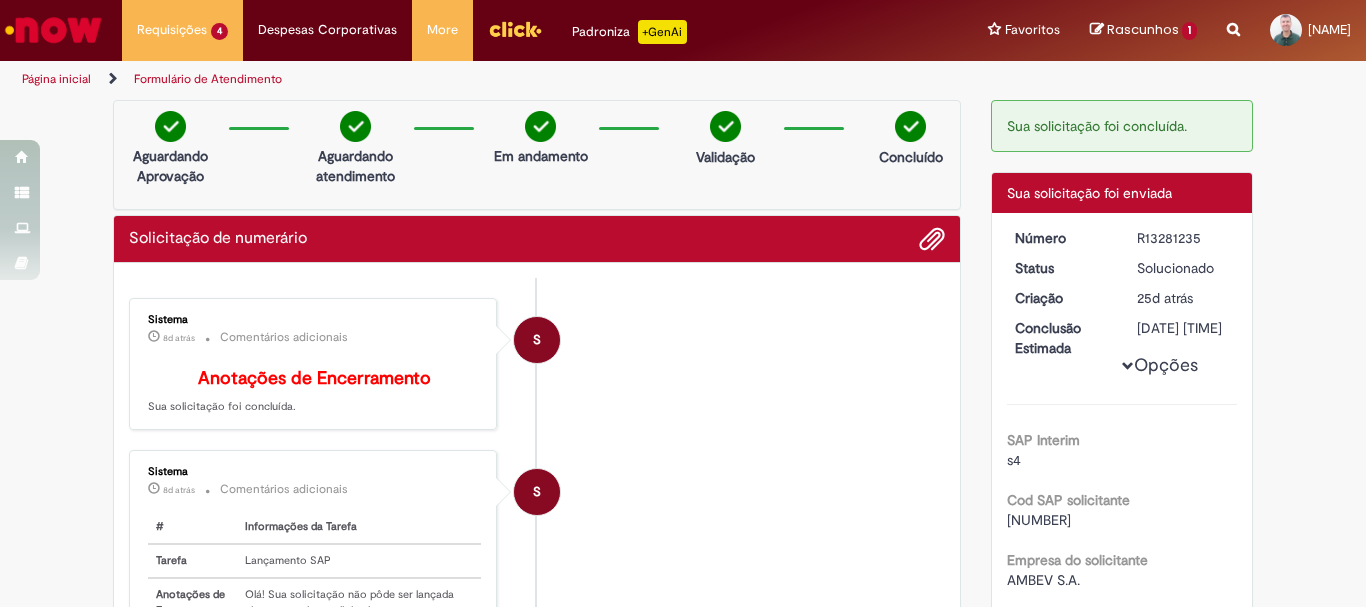 click on "S
Sistema
8d atrás 8 dias atrás     Comentários adicionais
Anotações de Encerramento
Sua solicitação foi concluída." at bounding box center (537, 364) 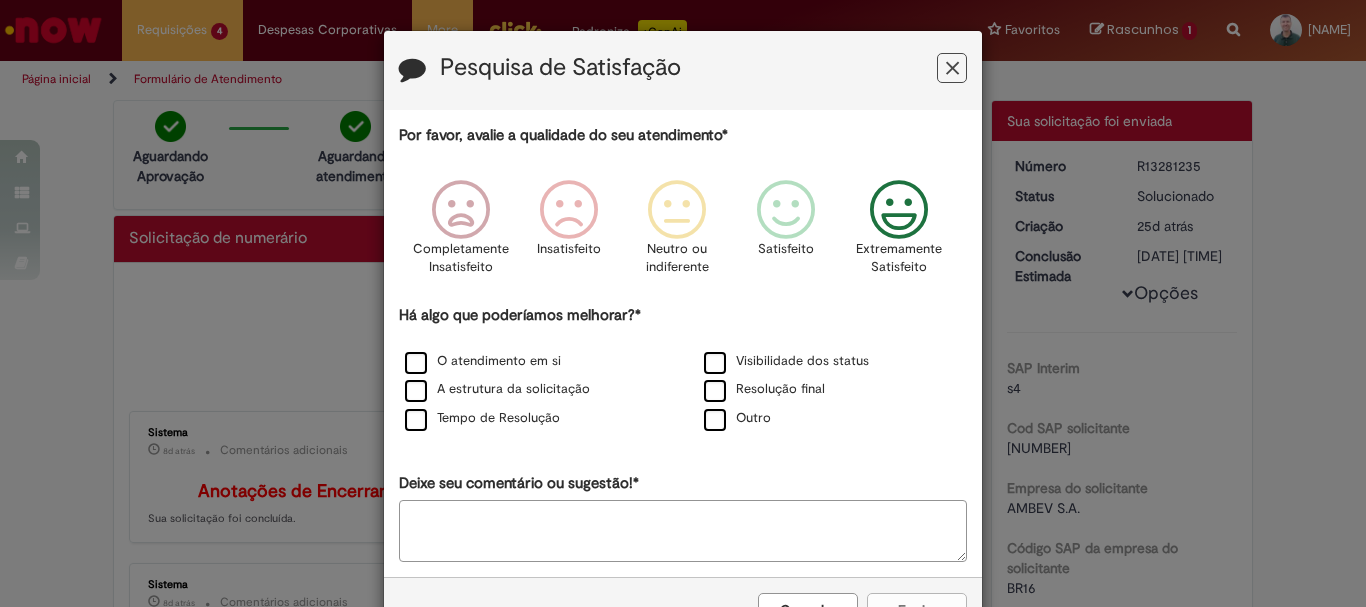 click at bounding box center (899, 210) 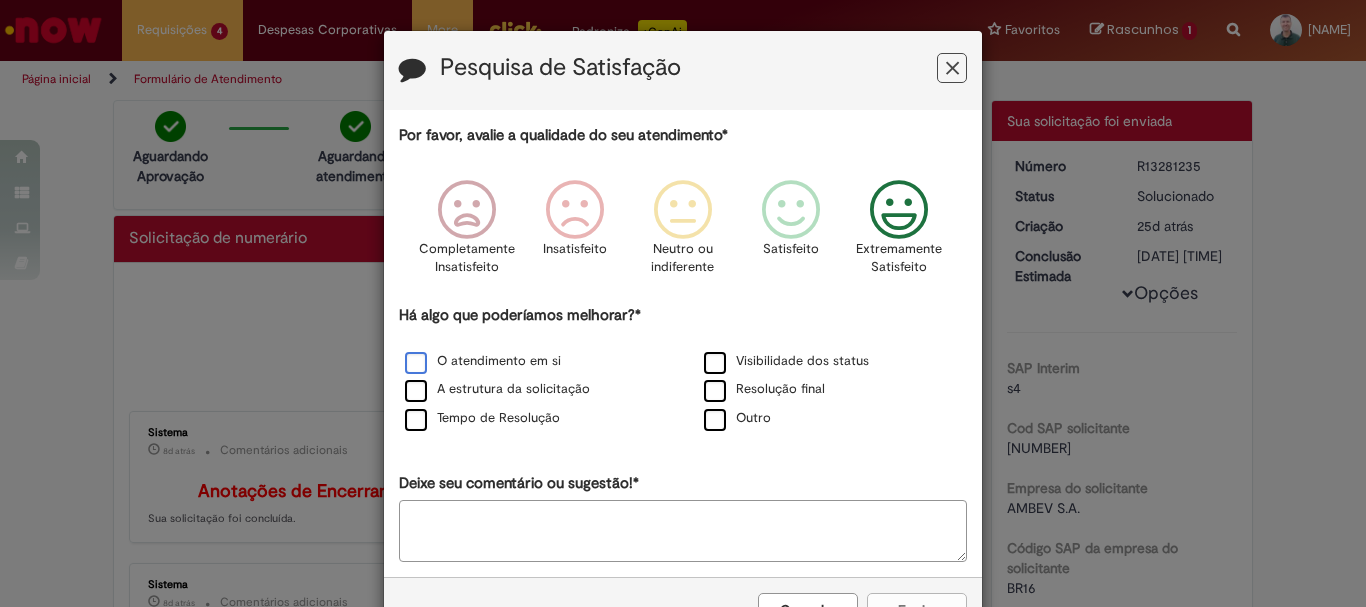 click on "O atendimento em si" at bounding box center (483, 361) 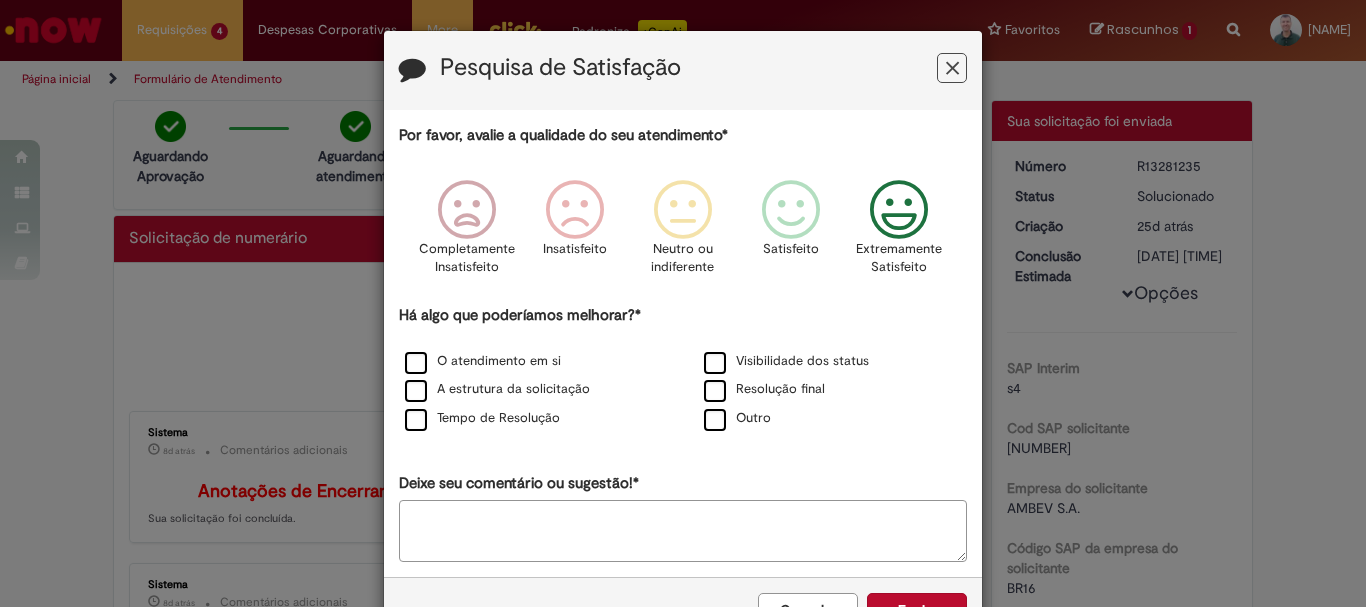 scroll, scrollTop: 66, scrollLeft: 0, axis: vertical 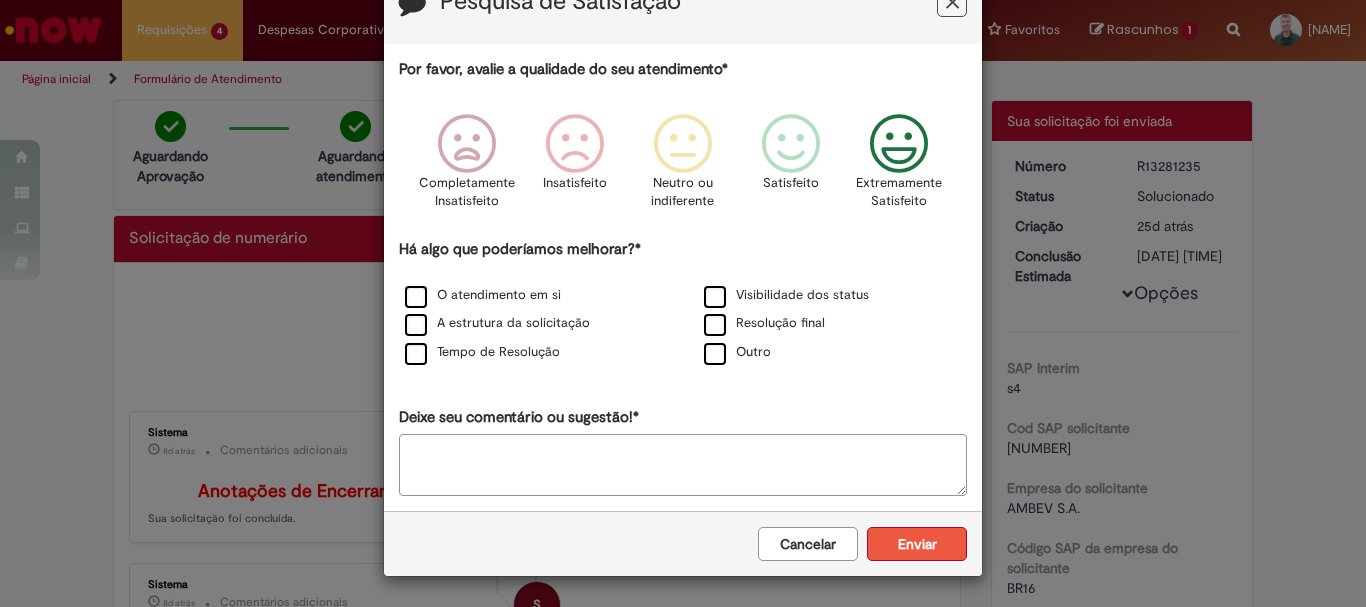 click on "Enviar" at bounding box center (917, 544) 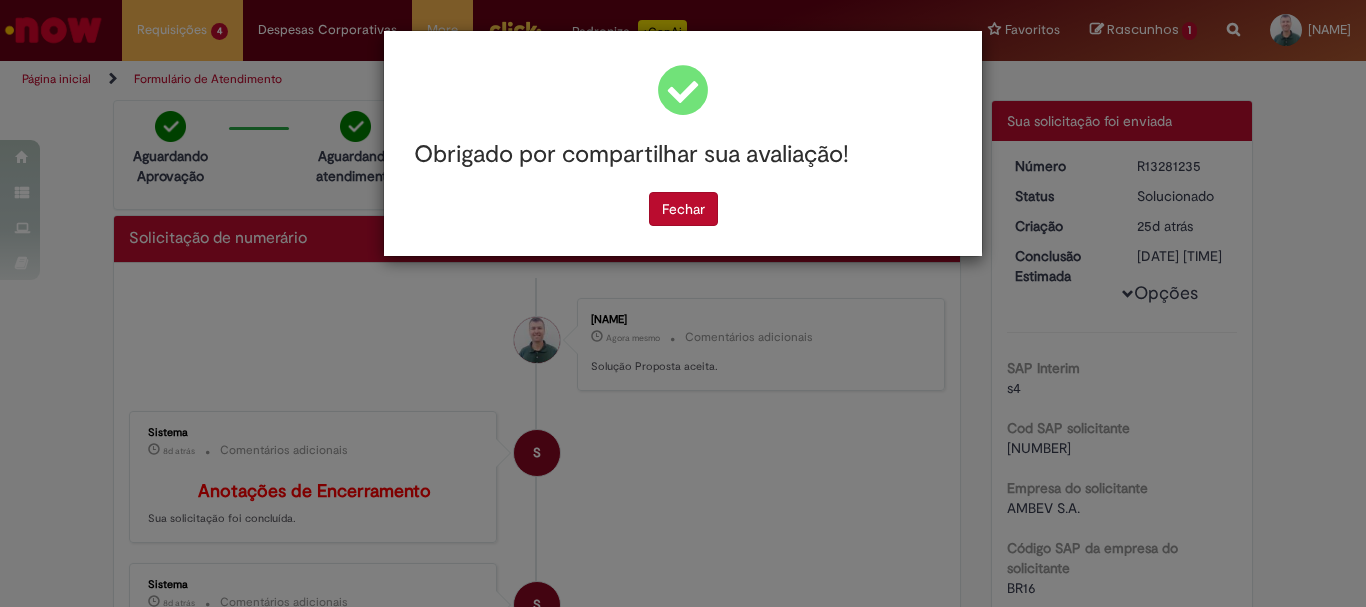 scroll, scrollTop: 0, scrollLeft: 0, axis: both 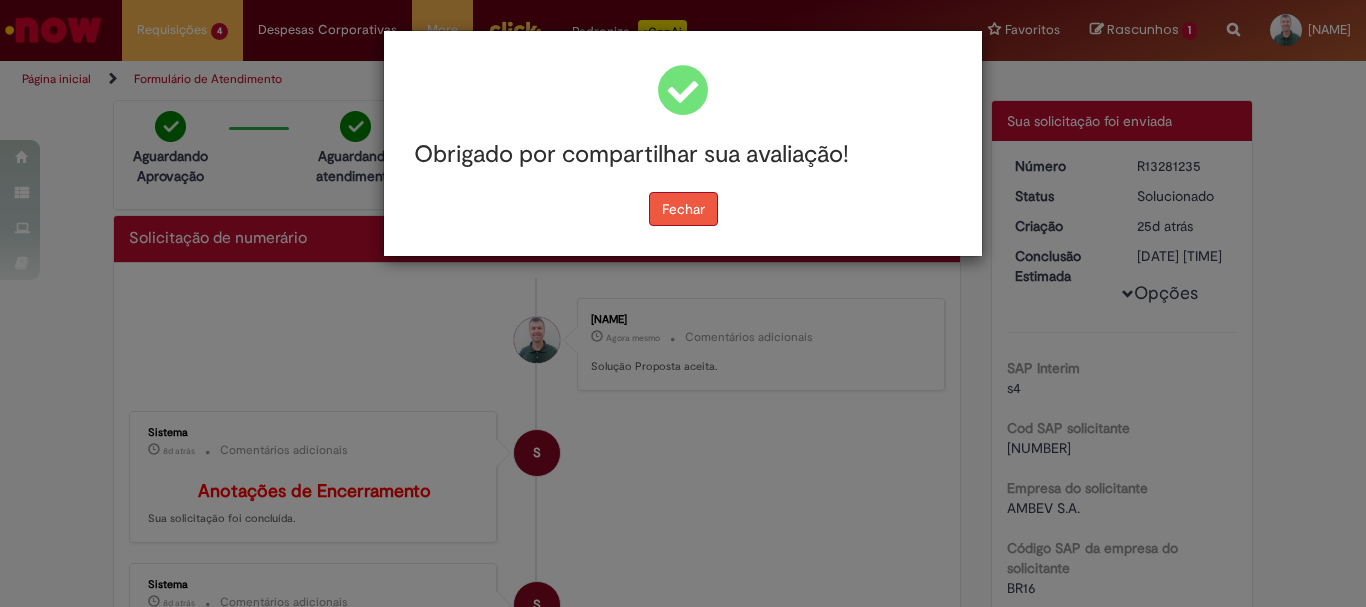 click on "Fechar" at bounding box center (683, 209) 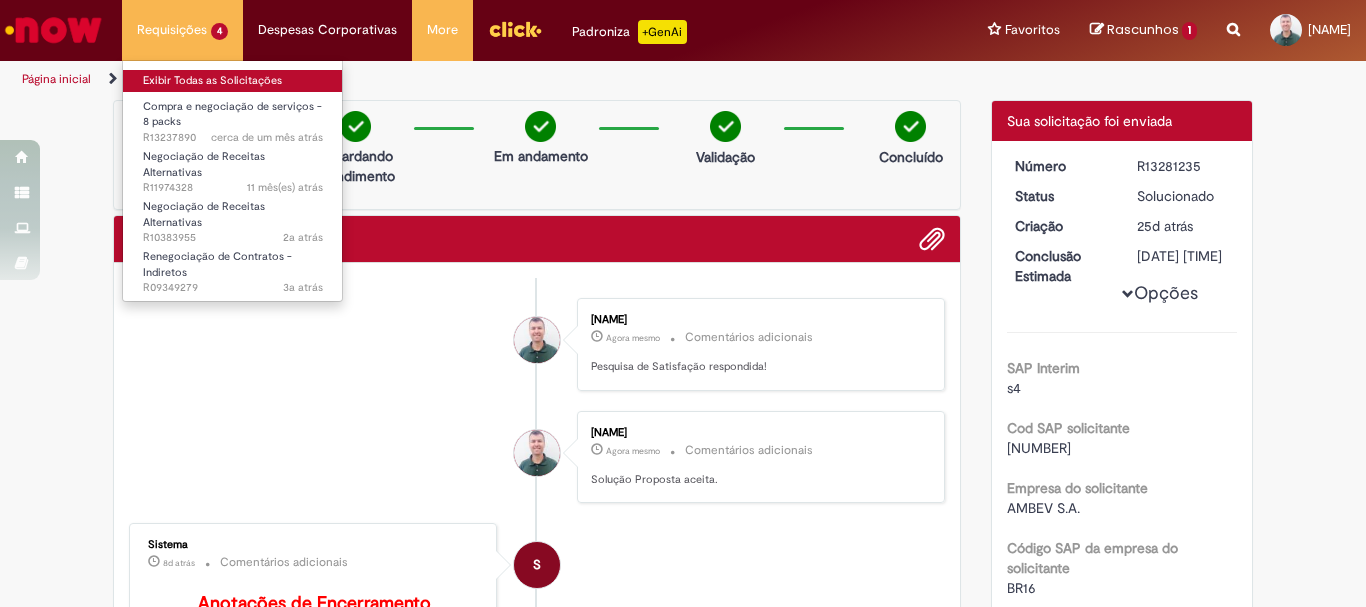 click on "Exibir Todas as Solicitações" at bounding box center [233, 81] 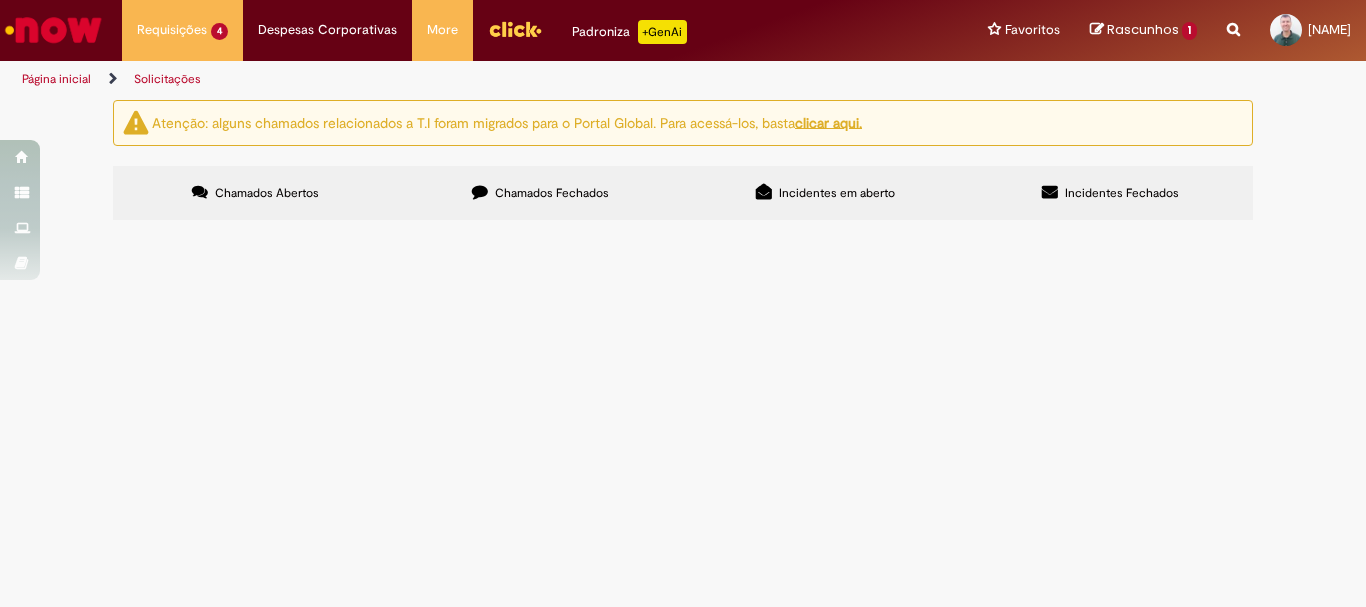 click at bounding box center [515, 29] 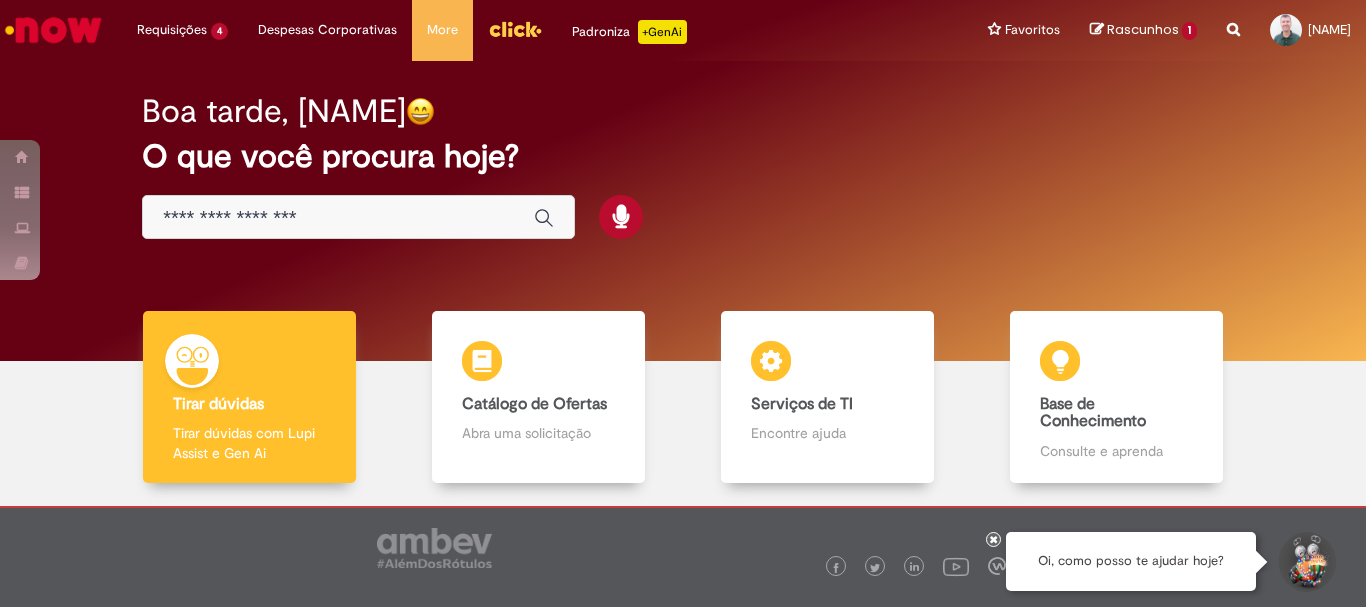click at bounding box center (338, 218) 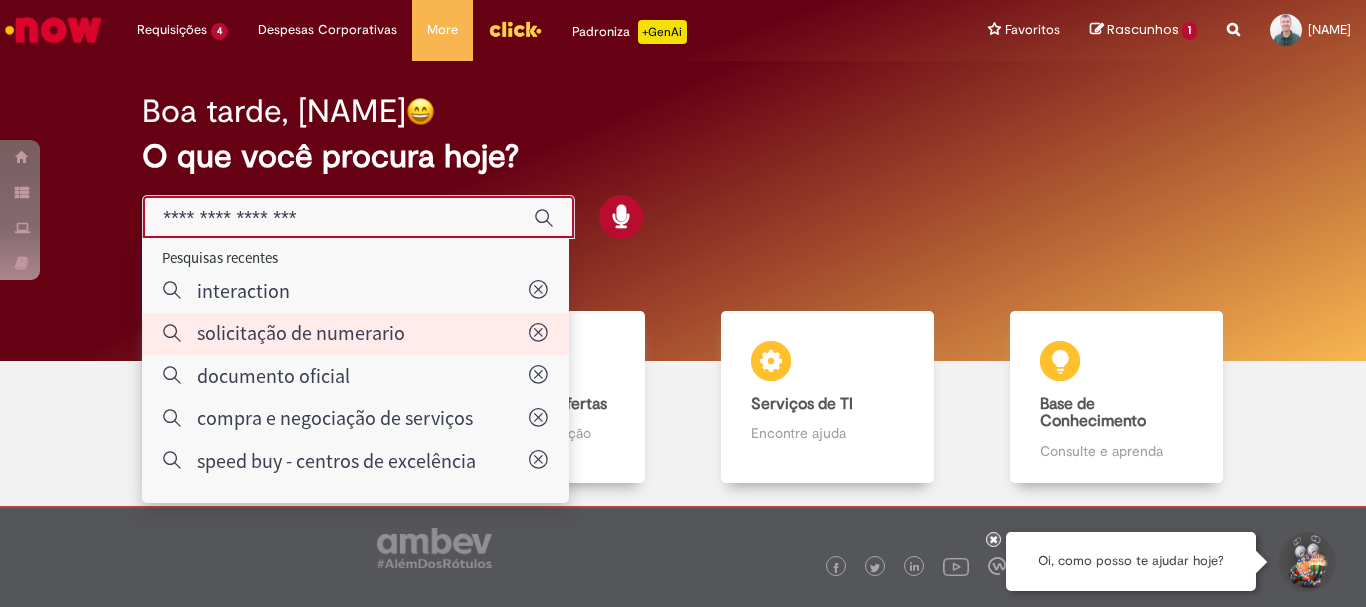 type on "**********" 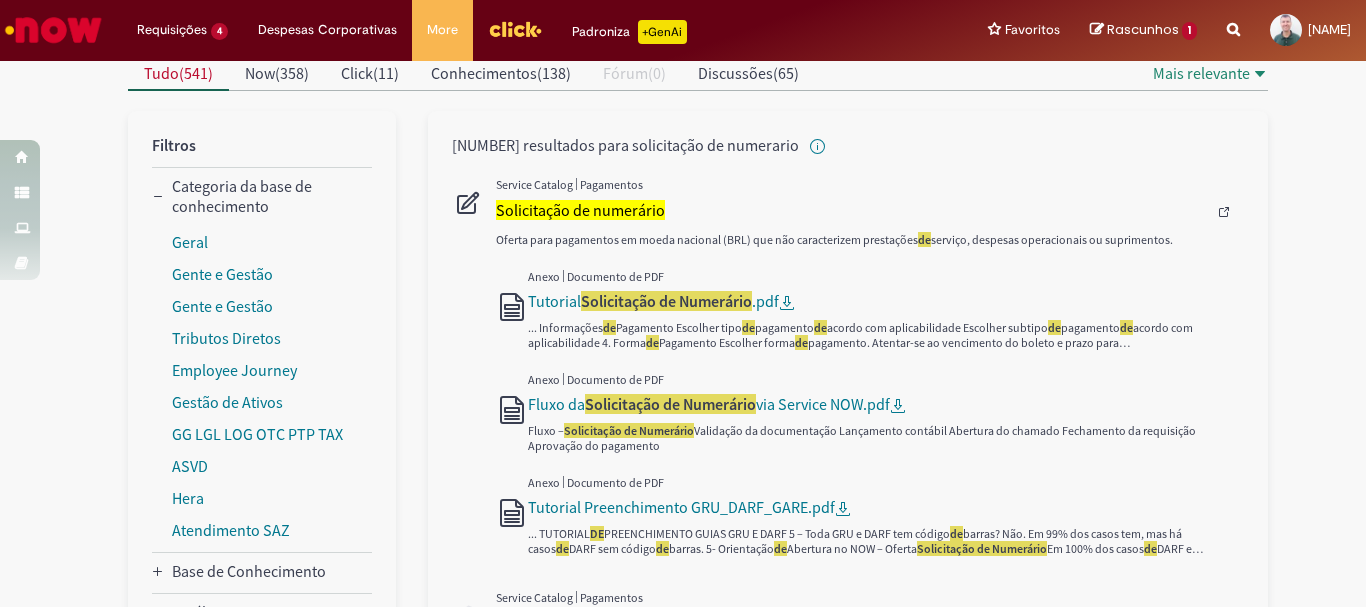 scroll, scrollTop: 0, scrollLeft: 0, axis: both 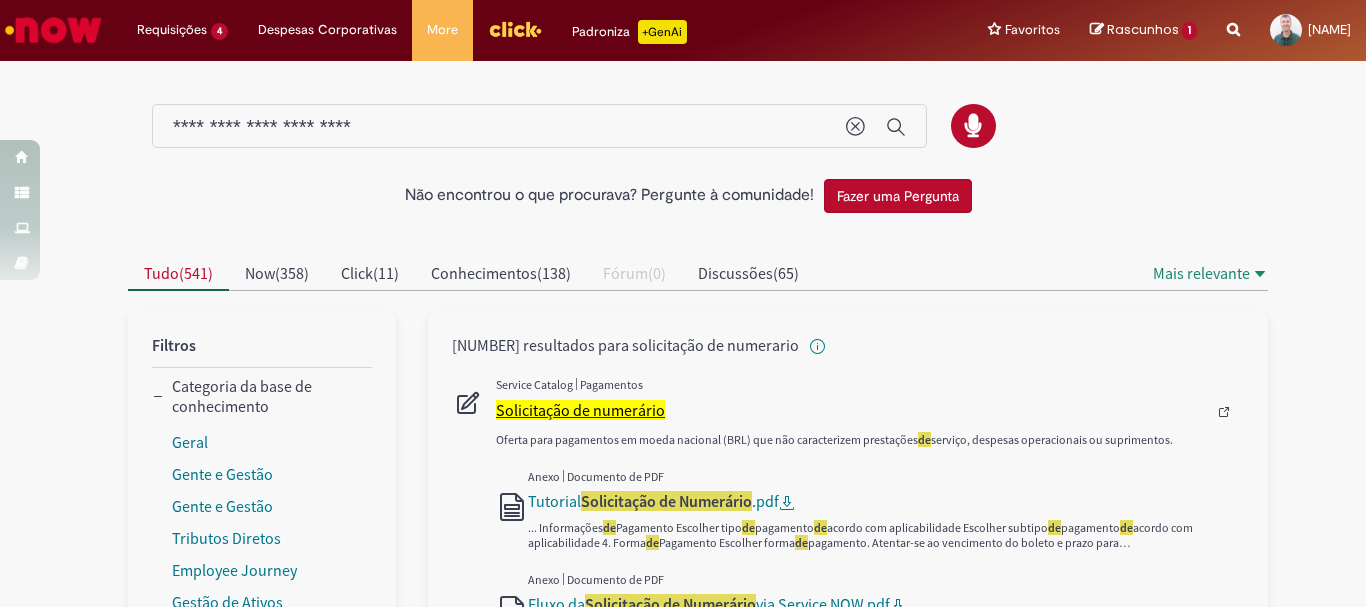 click on "Solicitação de numerário" at bounding box center [580, 410] 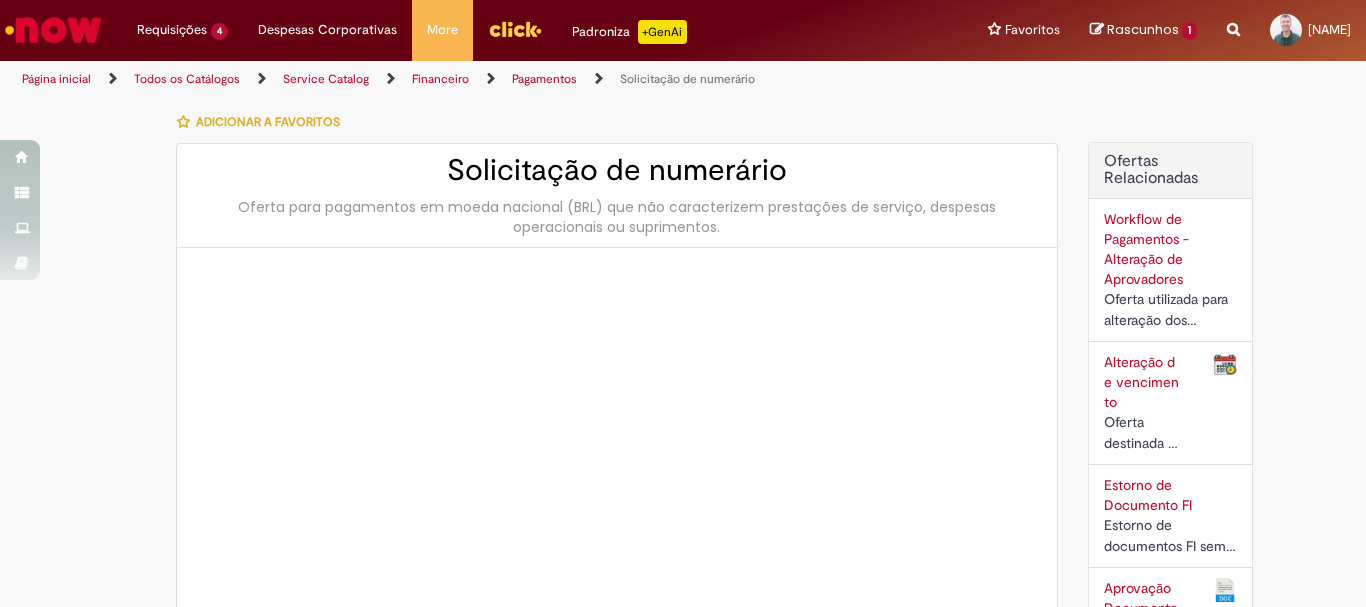 type on "********" 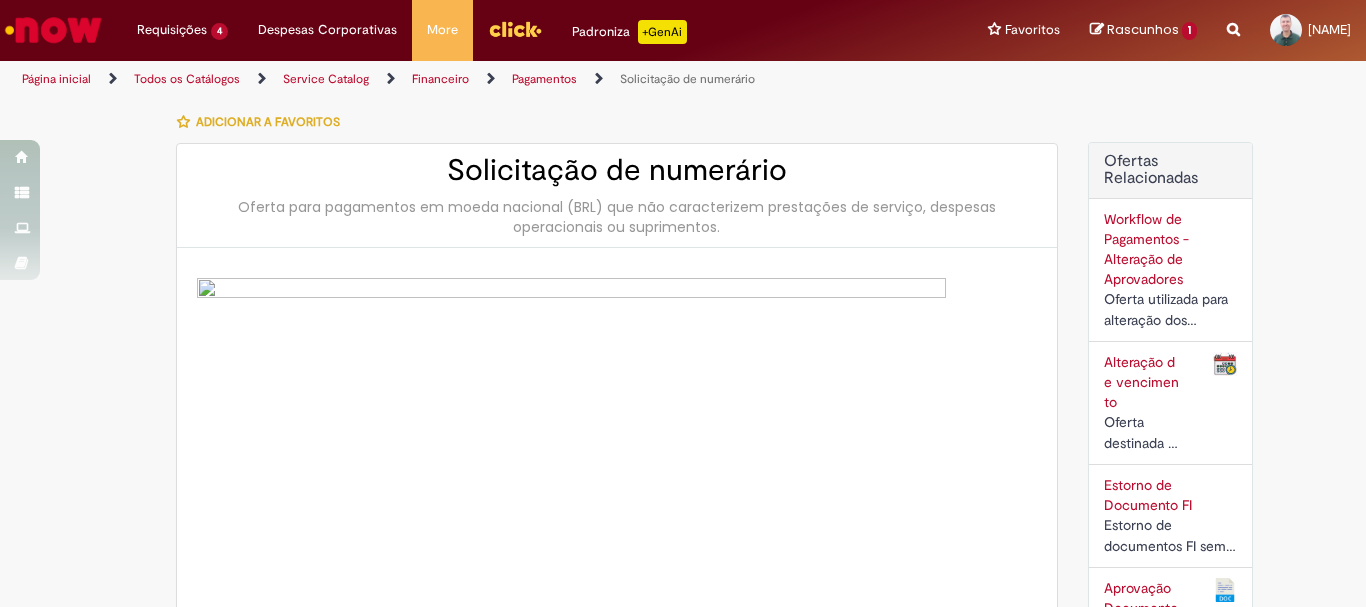 type on "**********" 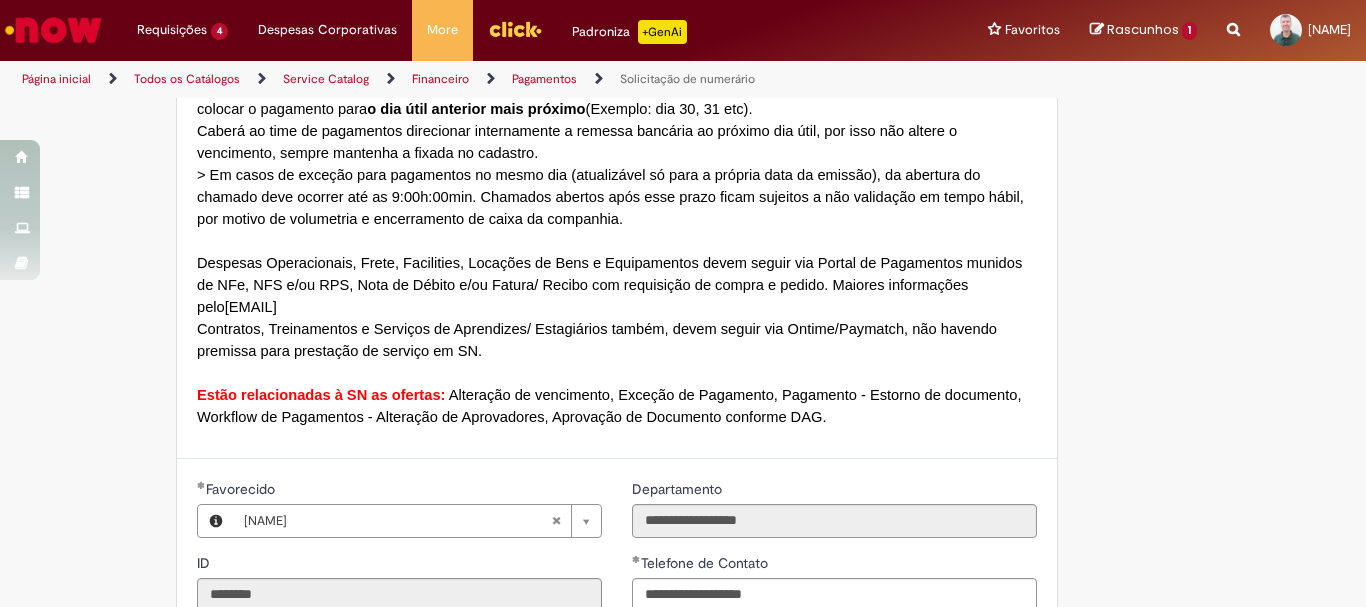 scroll, scrollTop: 2000, scrollLeft: 0, axis: vertical 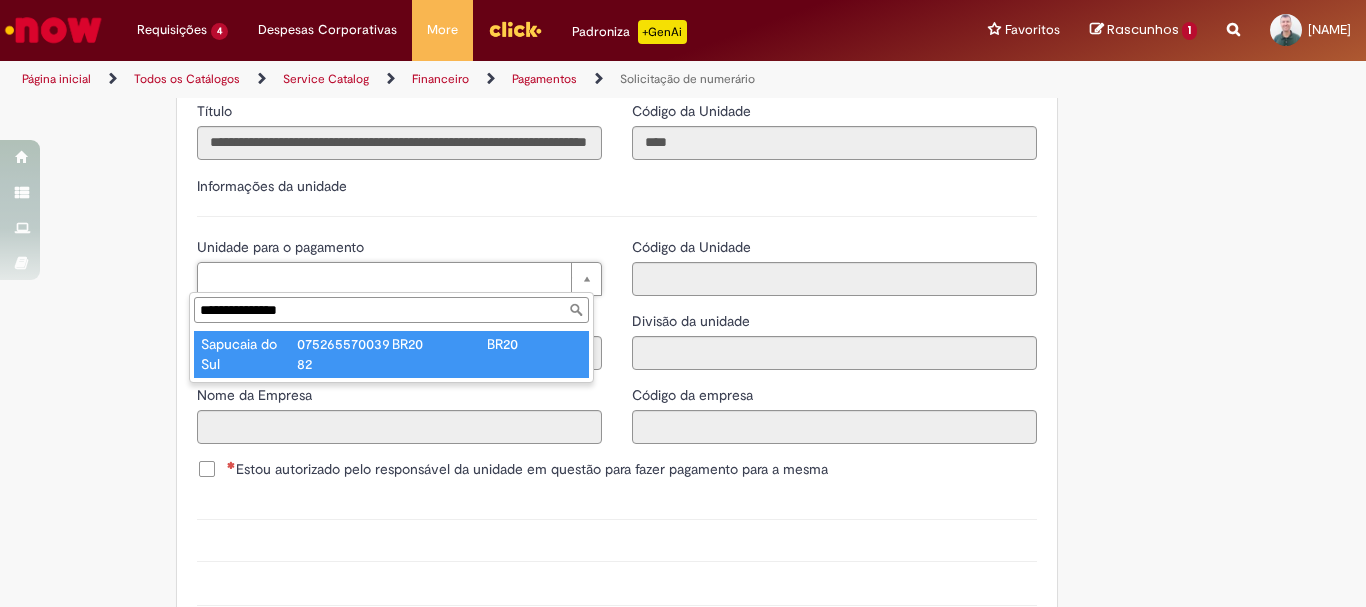 type on "**********" 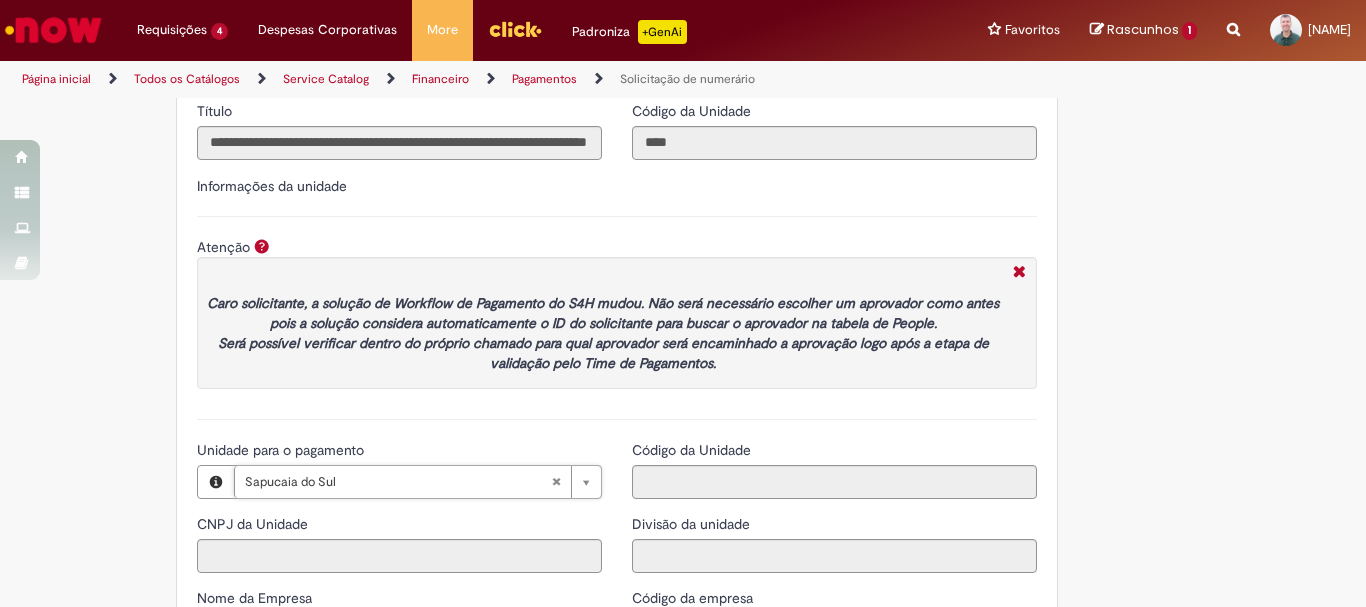 type on "**********" 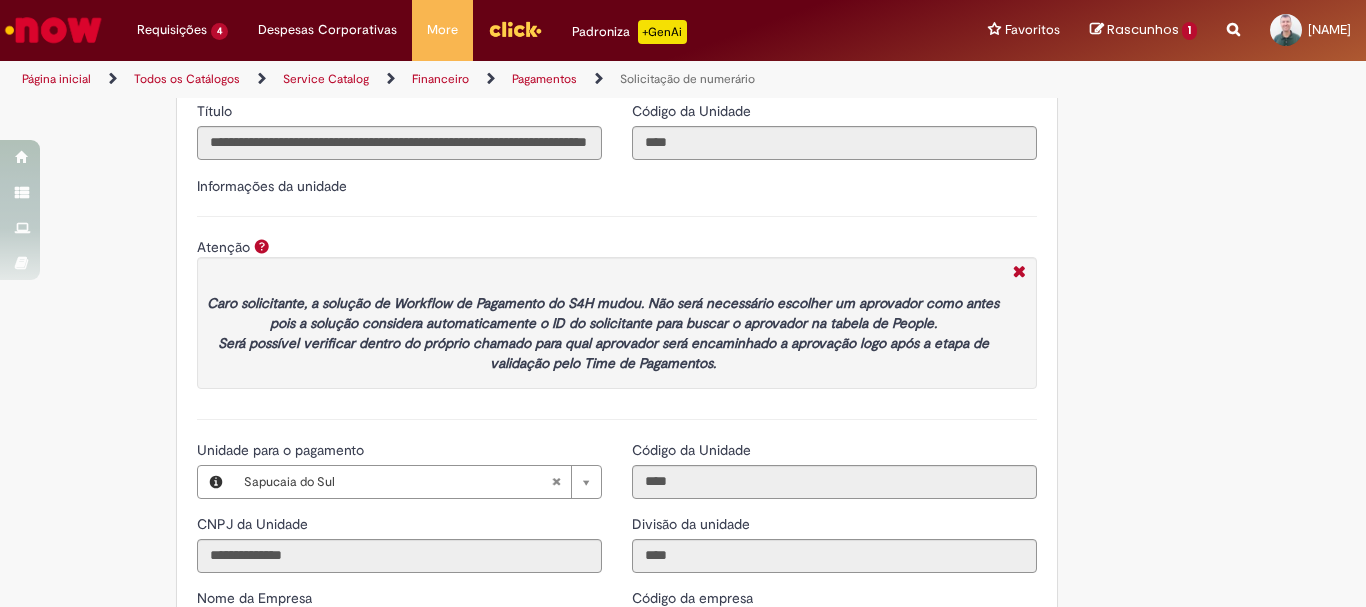 click on "Adicionar a Favoritos
Solicitação de numerário
Oferta para pagamentos em moeda nacional (BRL) que não caracterizem prestações de serviço, despesas operacionais ou suprimentos.
Orientações:
* SNS abertas de  Unidades tombadas  para o S4 Hana em nome de terceiros sem ID próprio Ambev (99....)  não poderão  ser atendidas por  limitação sistêmica.
*Após aprovação do chamado nossa automação roda nos horários:   >  9h, 10h, 13h, 15h, 18h.
* Para que a solicitação prossiga a etapa de Validação é necessário que o campo  "Favorecido"  tenha inserido um par interno (ID próprio Ambev) para que o Workday consiga ler a hierarquia de aprovação dele no SAP Hana.
Nesse sentido, ofertas abertas que tenham terceiros como Favorecidos  não poderão cumprir fluxo.
* A interface do sistema lê exclusivamente  competência da unidade" at bounding box center [683, -159] 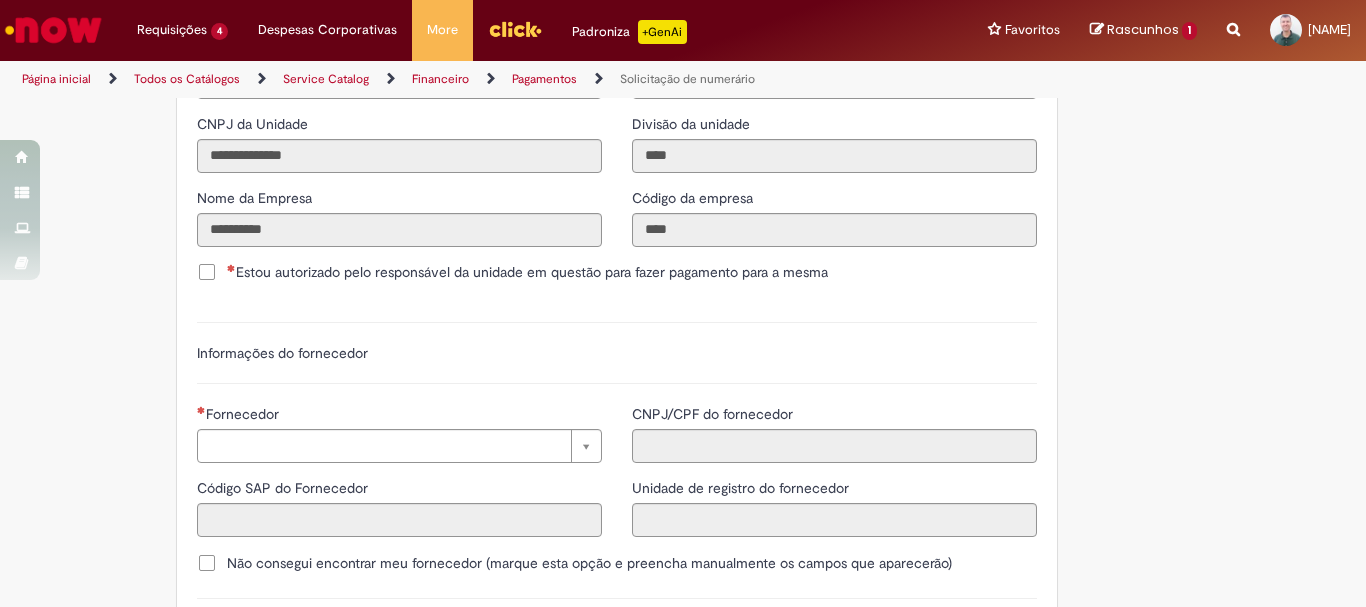 click on "Estou autorizado pelo responsável da unidade em questão para fazer pagamento para a mesma" at bounding box center [527, 272] 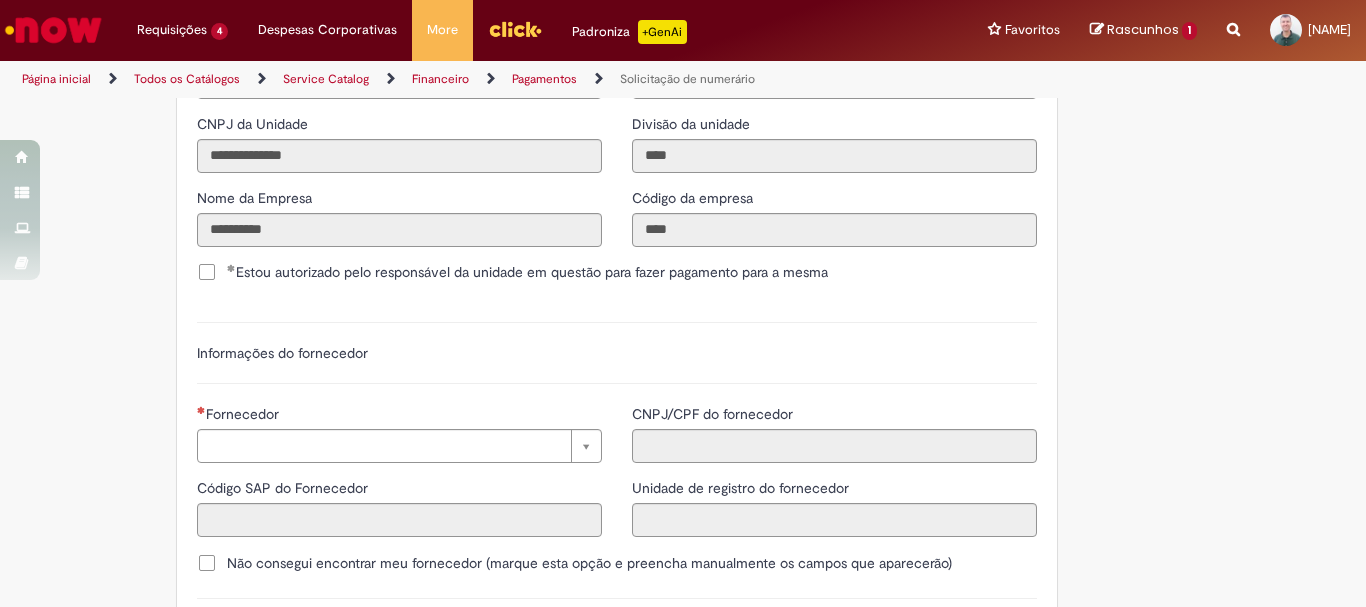 scroll, scrollTop: 2700, scrollLeft: 0, axis: vertical 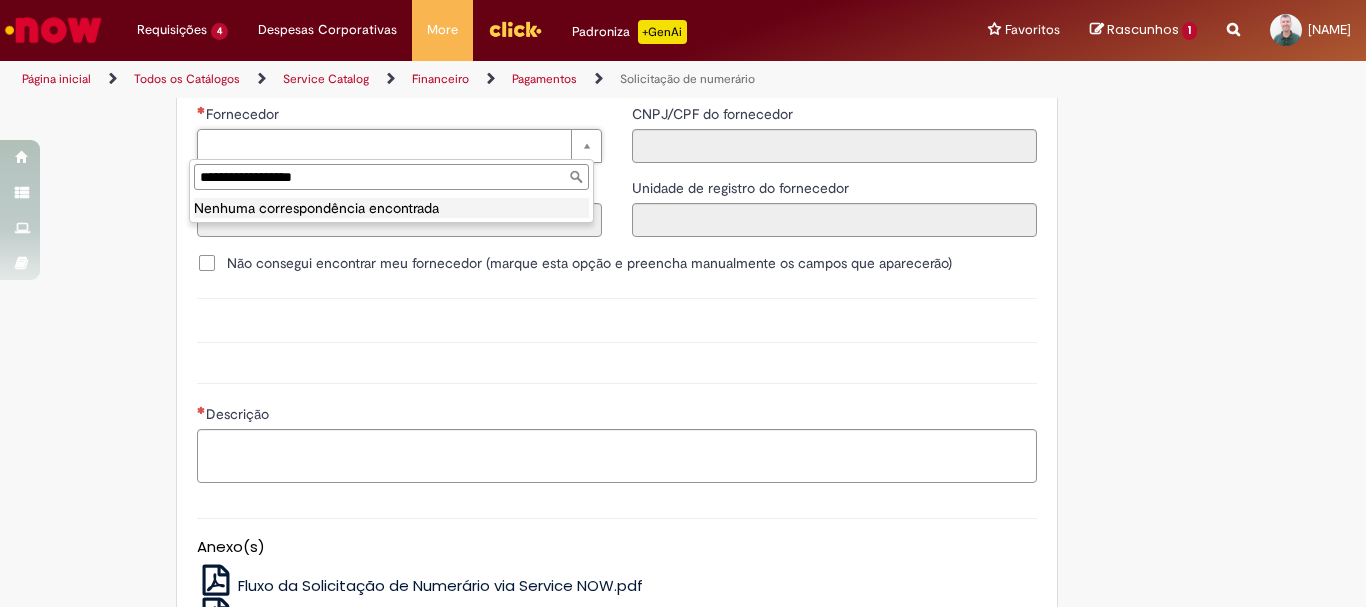 click on "**********" at bounding box center (391, 177) 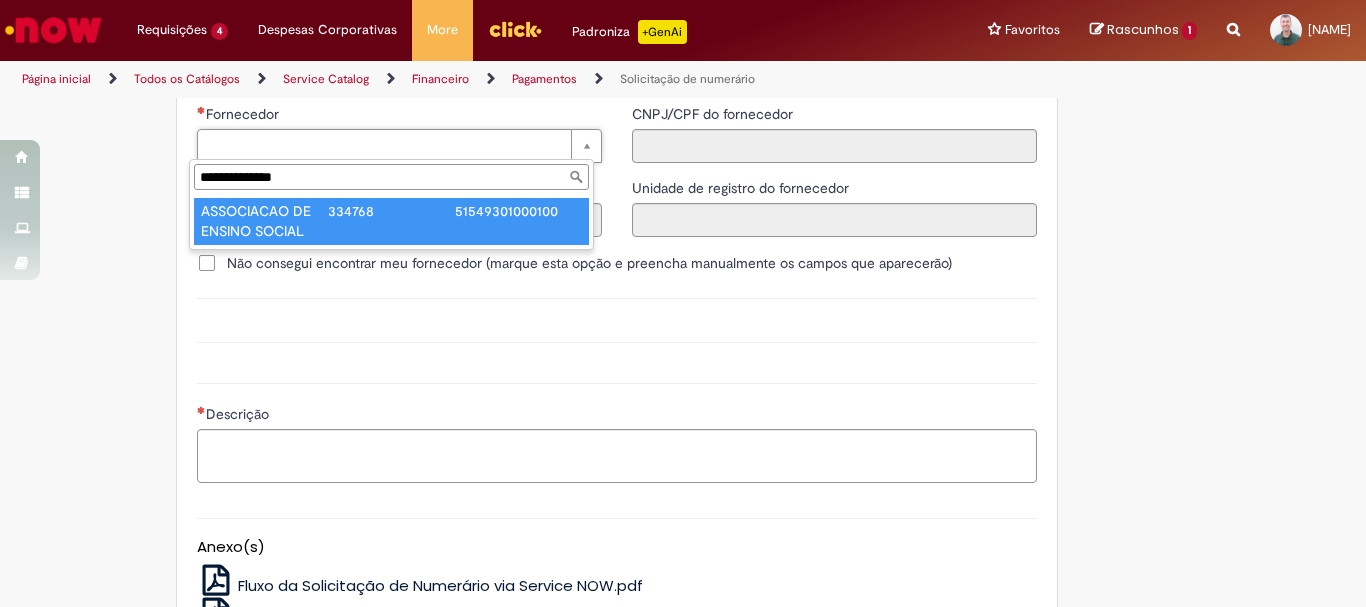 type on "**********" 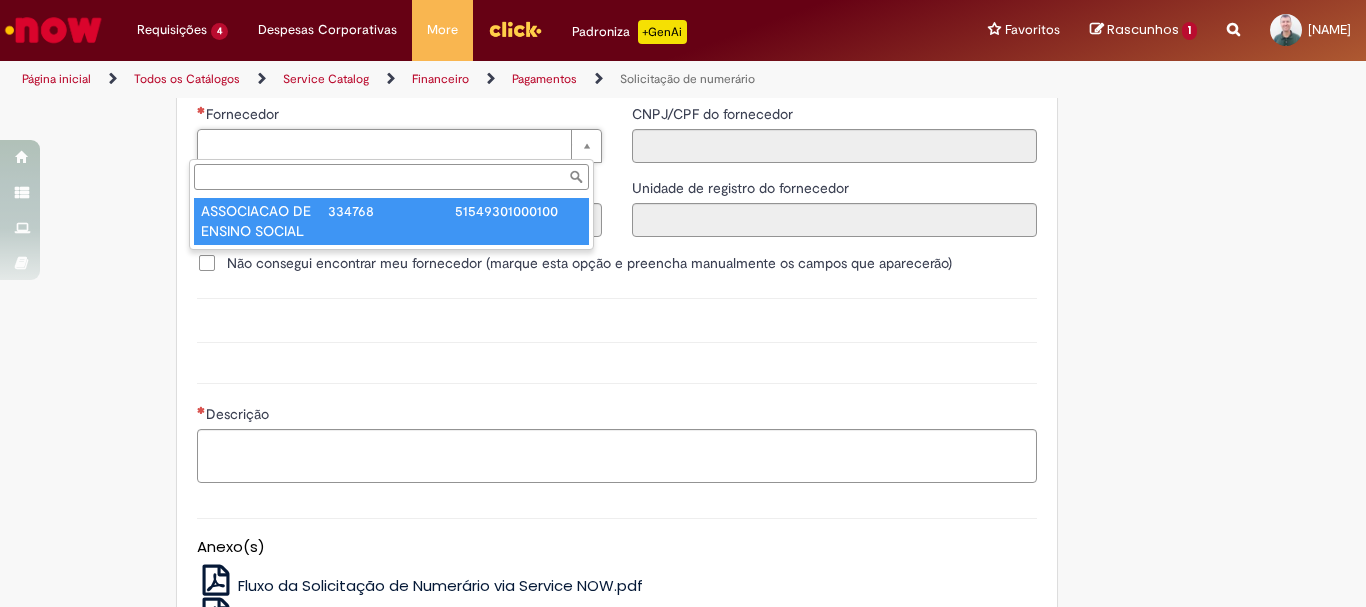 type on "******" 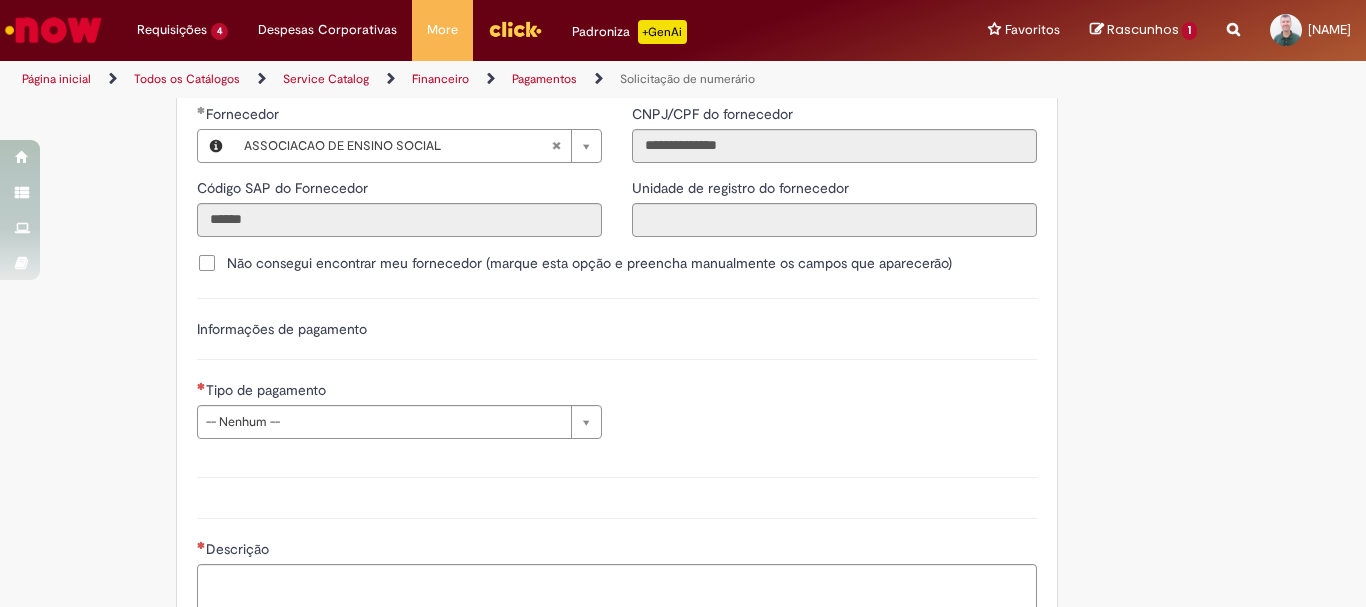click on "Informações de pagamento" at bounding box center (617, 339) 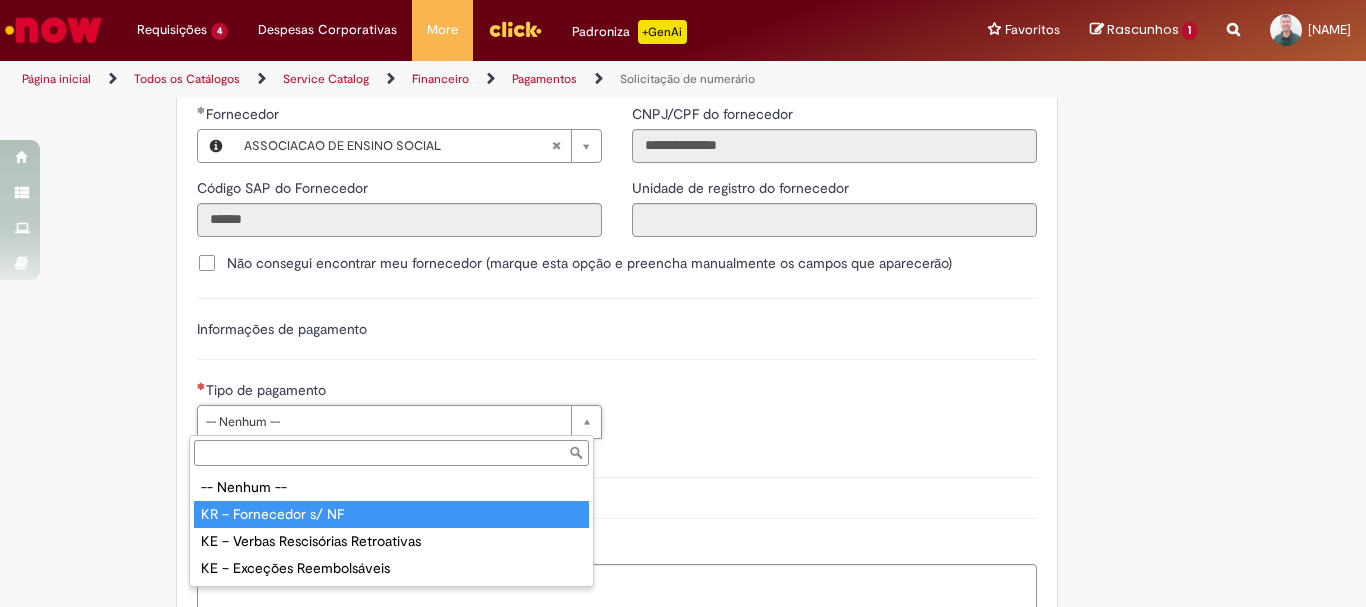 type on "**********" 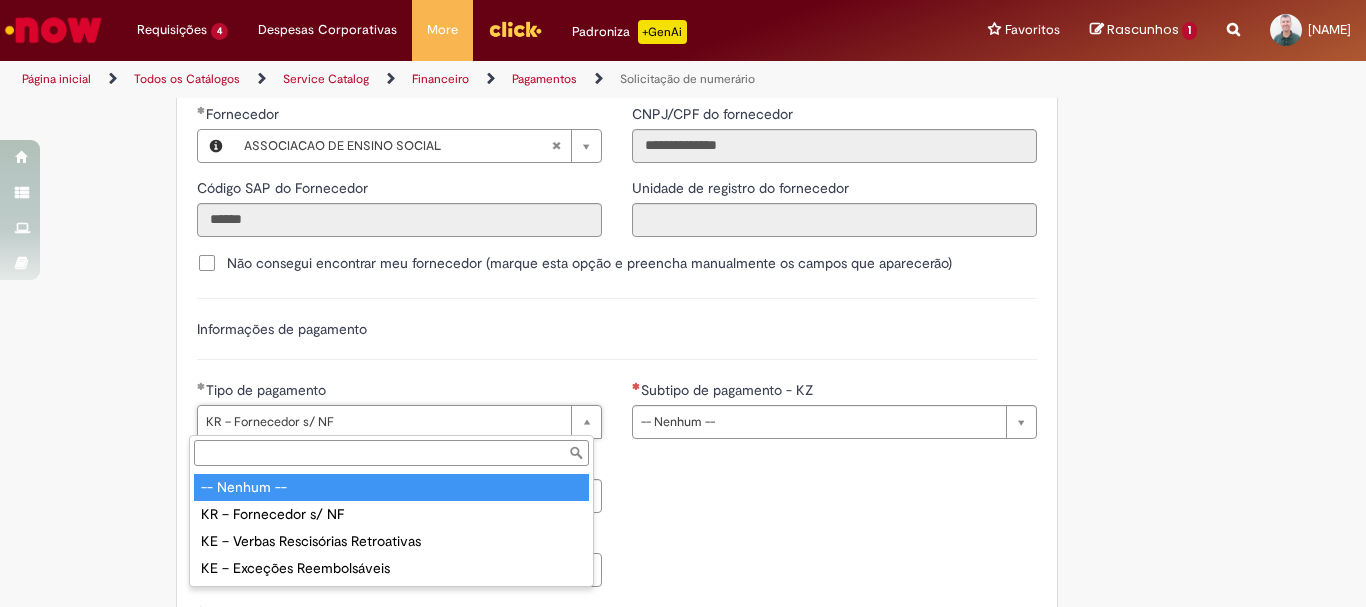 drag, startPoint x: 235, startPoint y: 492, endPoint x: 521, endPoint y: 308, distance: 340.07648 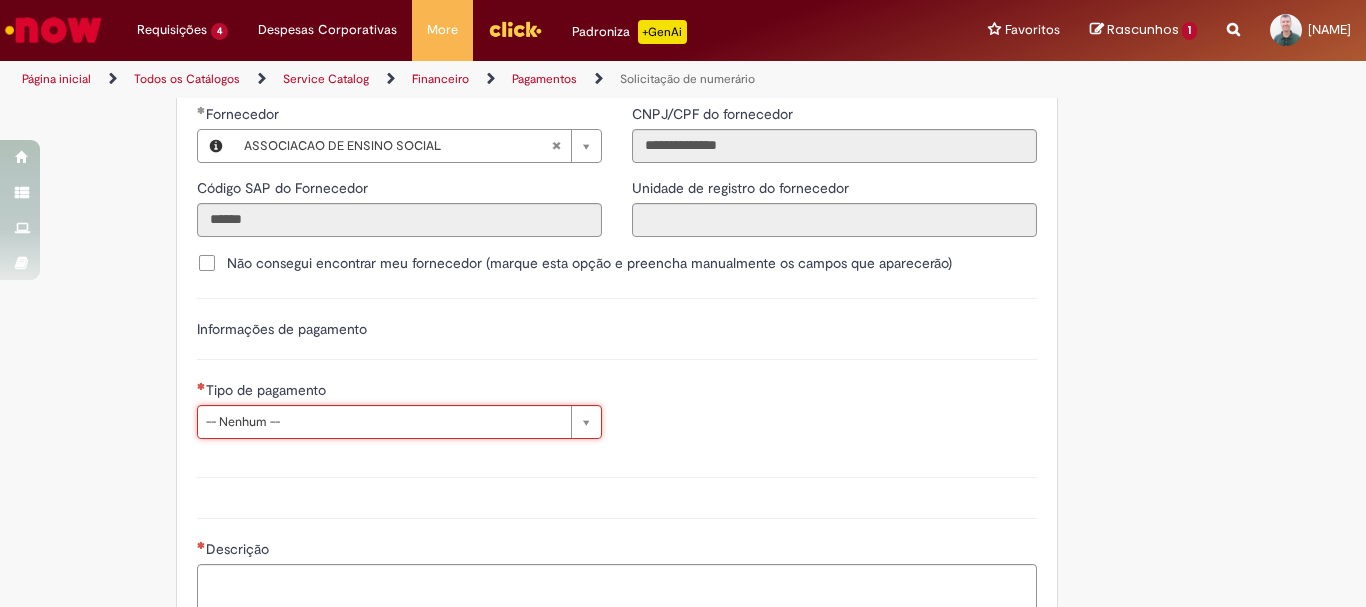scroll, scrollTop: 0, scrollLeft: 83, axis: horizontal 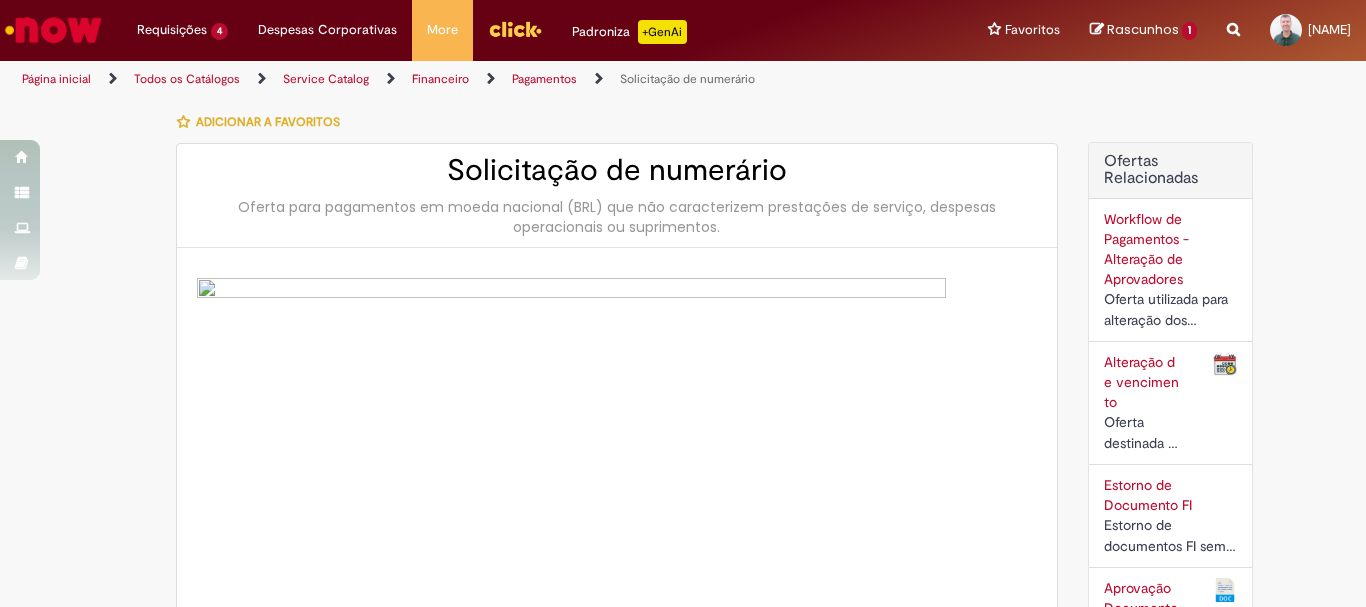 click on "Página inicial" at bounding box center [56, 79] 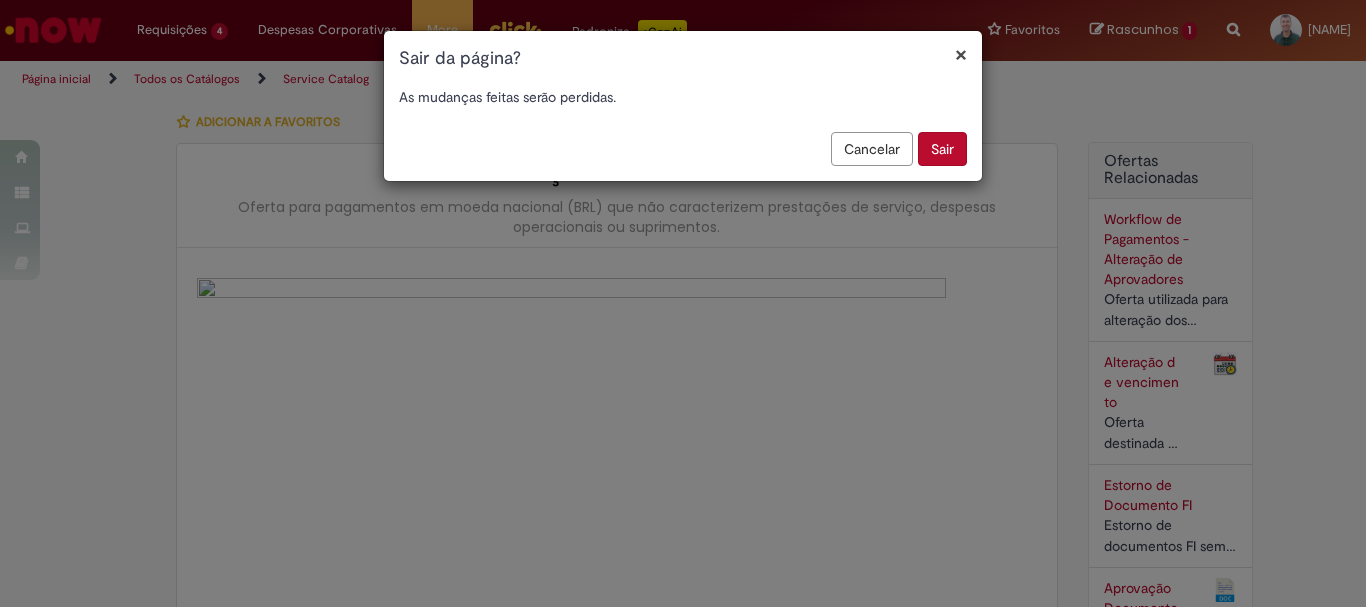 click on "Sair" at bounding box center (942, 149) 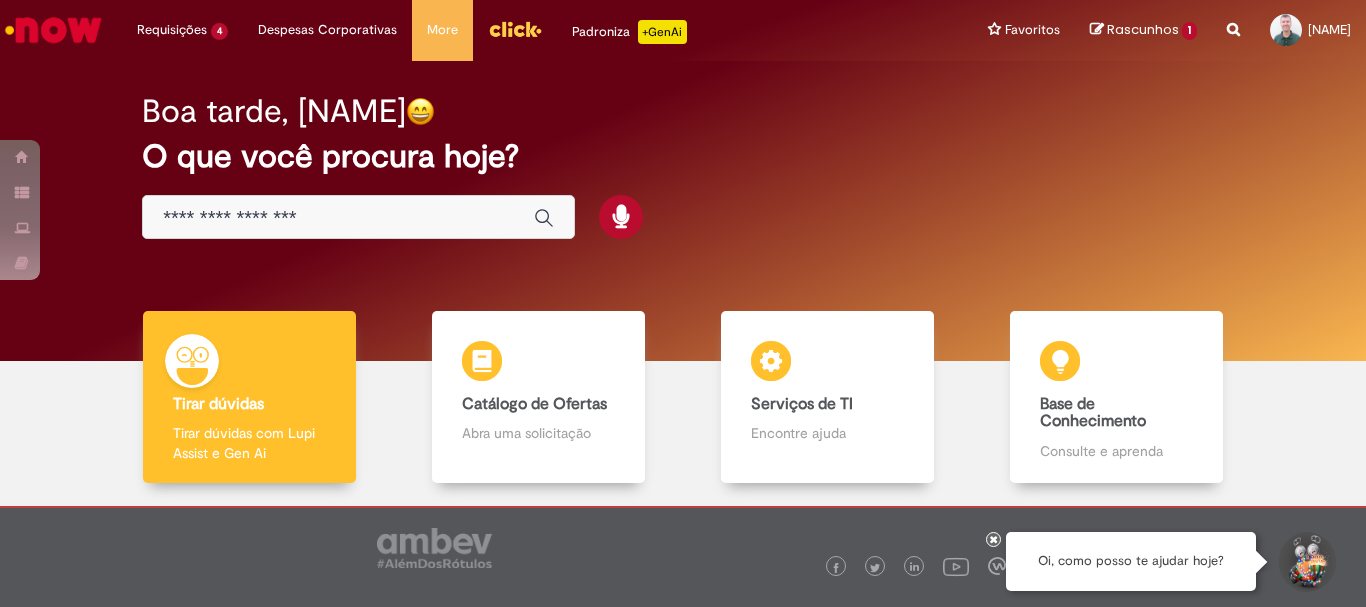 scroll, scrollTop: 0, scrollLeft: 0, axis: both 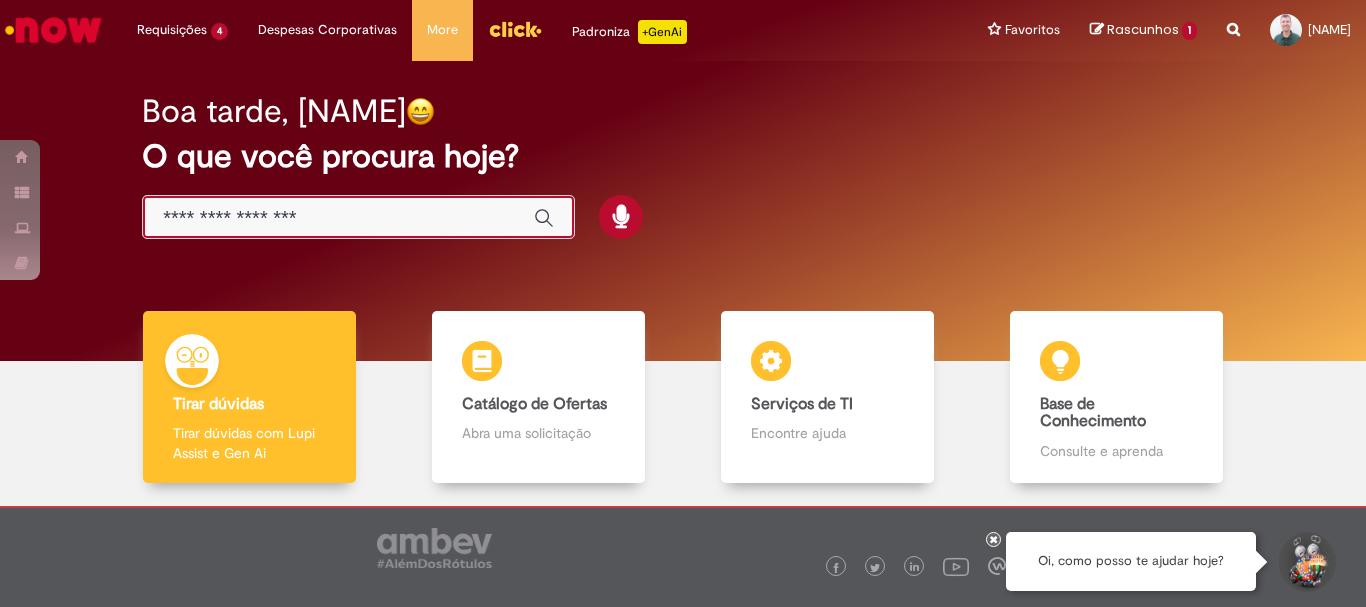 click at bounding box center (338, 218) 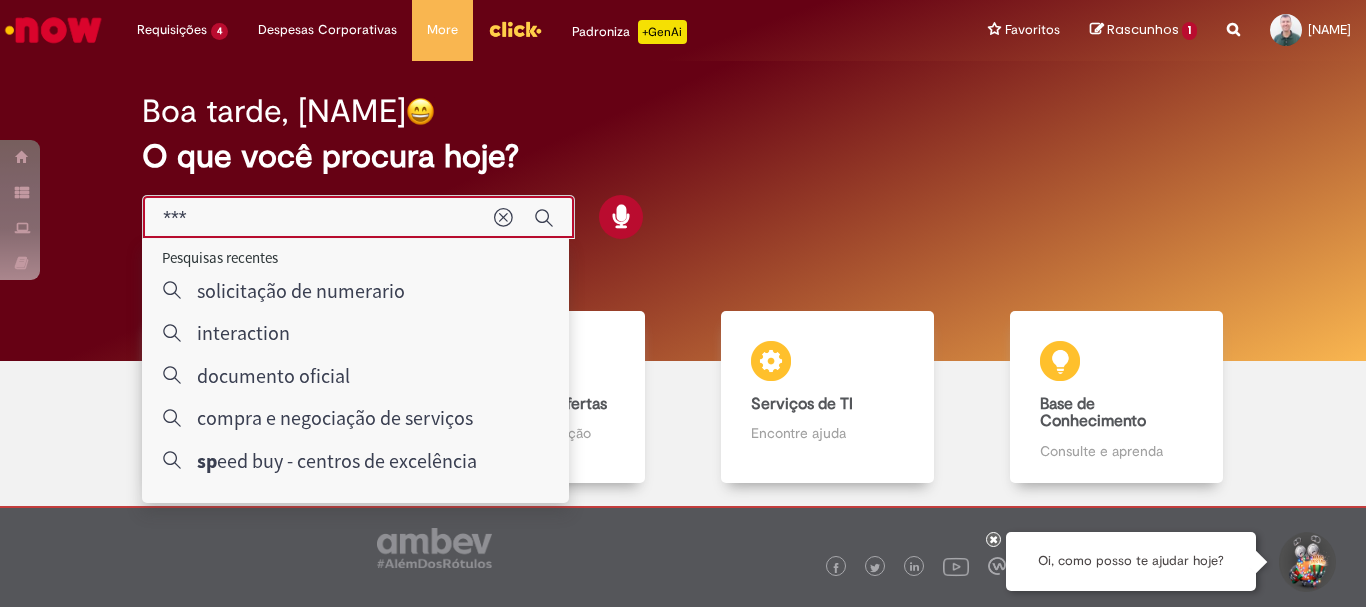 type on "****" 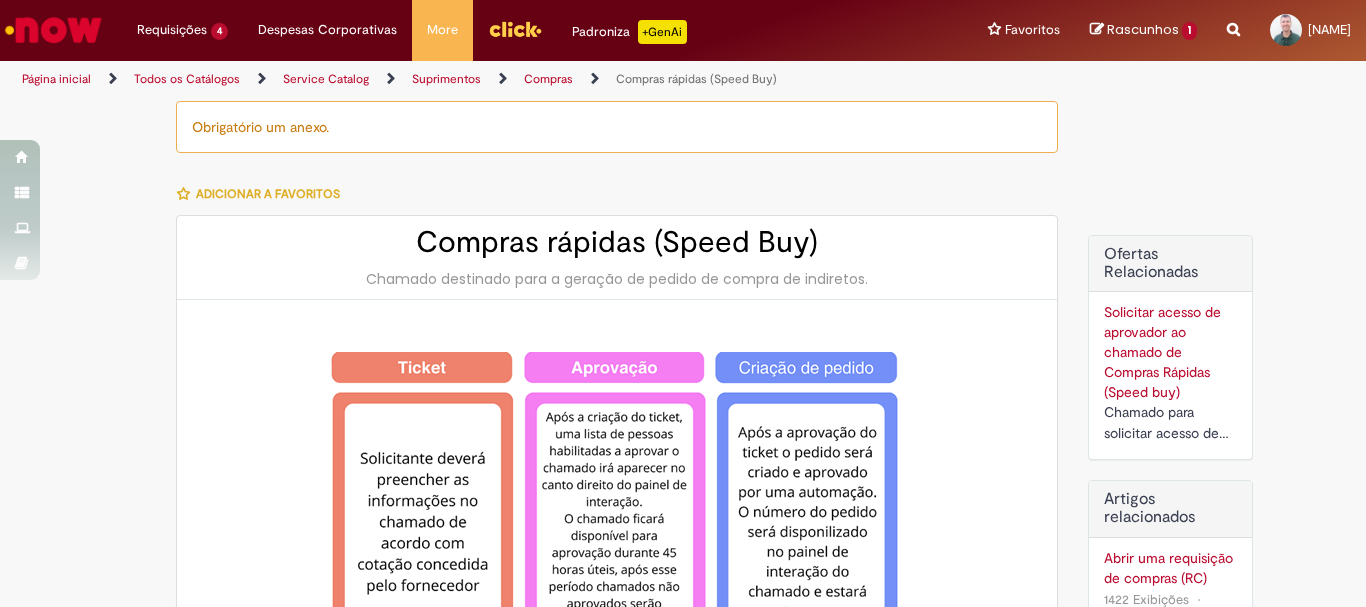 type on "********" 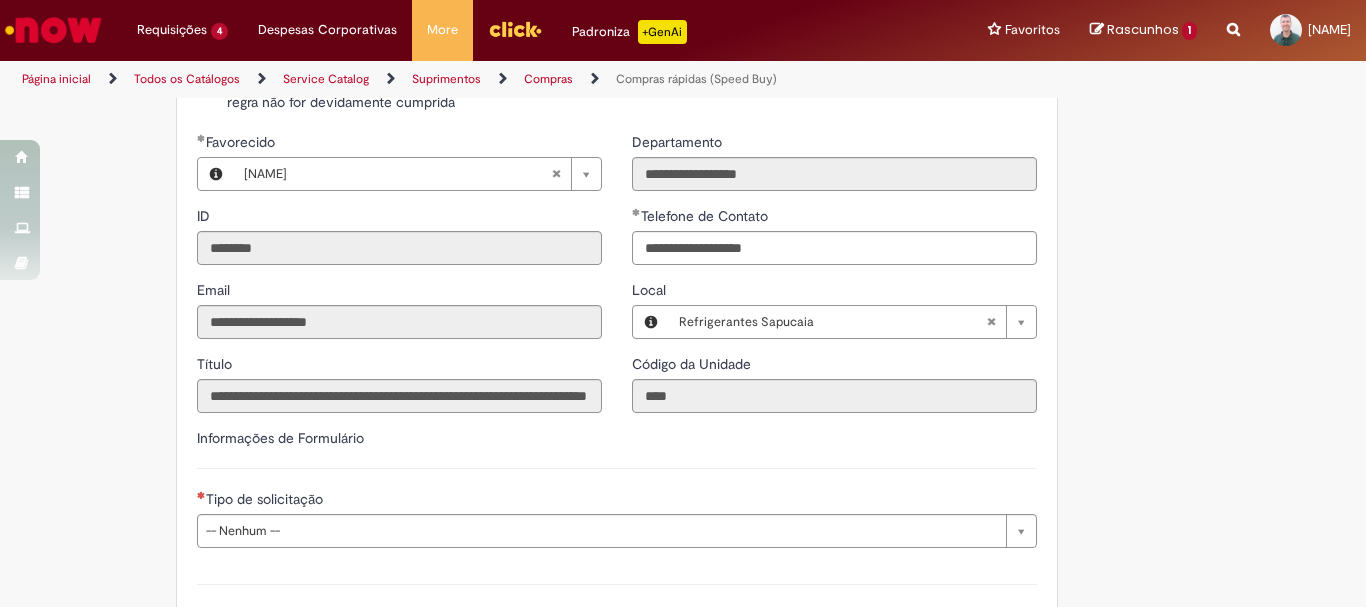 scroll, scrollTop: 2854, scrollLeft: 0, axis: vertical 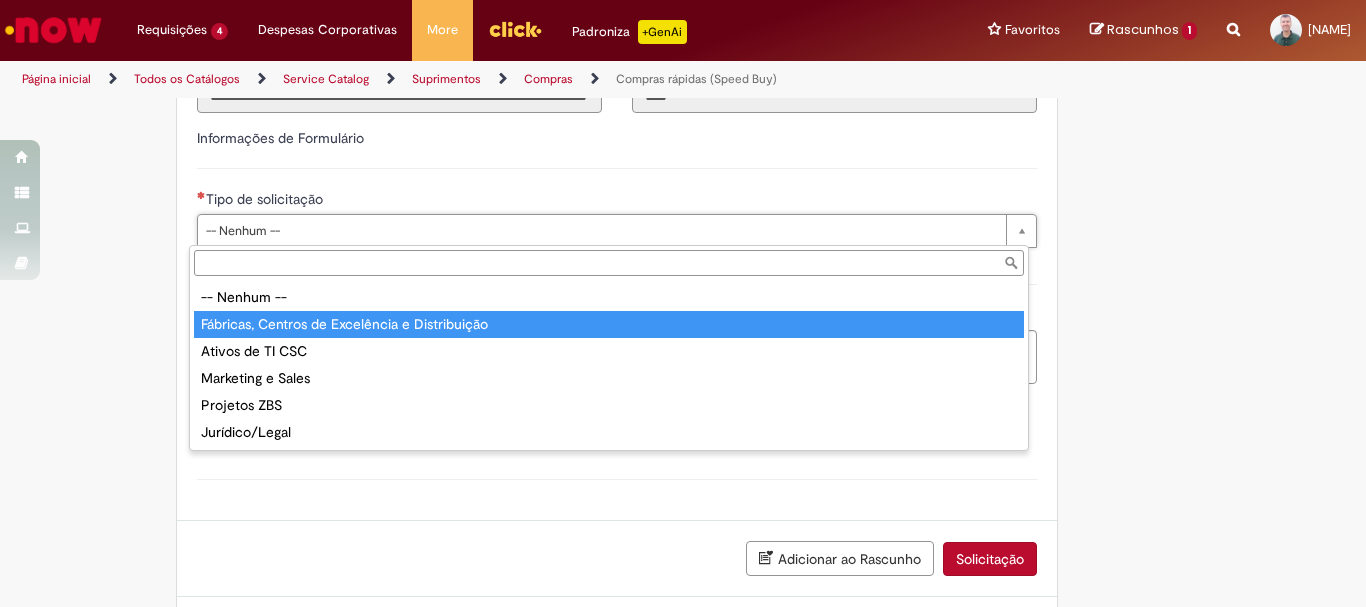 type on "**********" 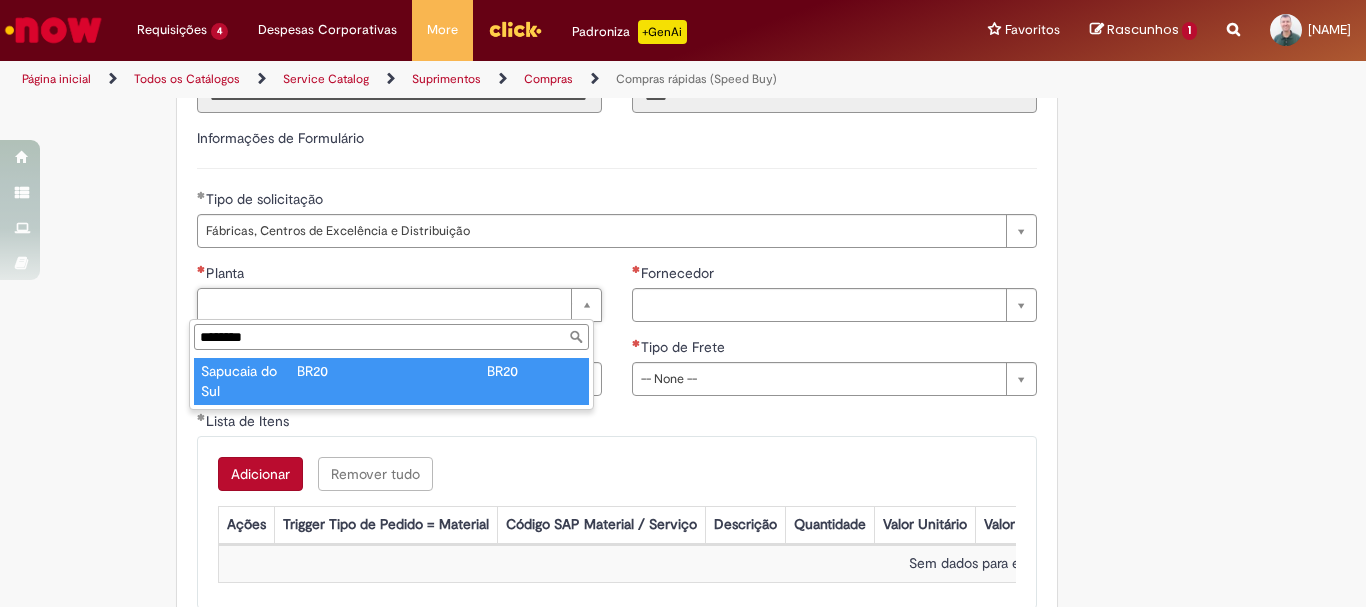 type on "********" 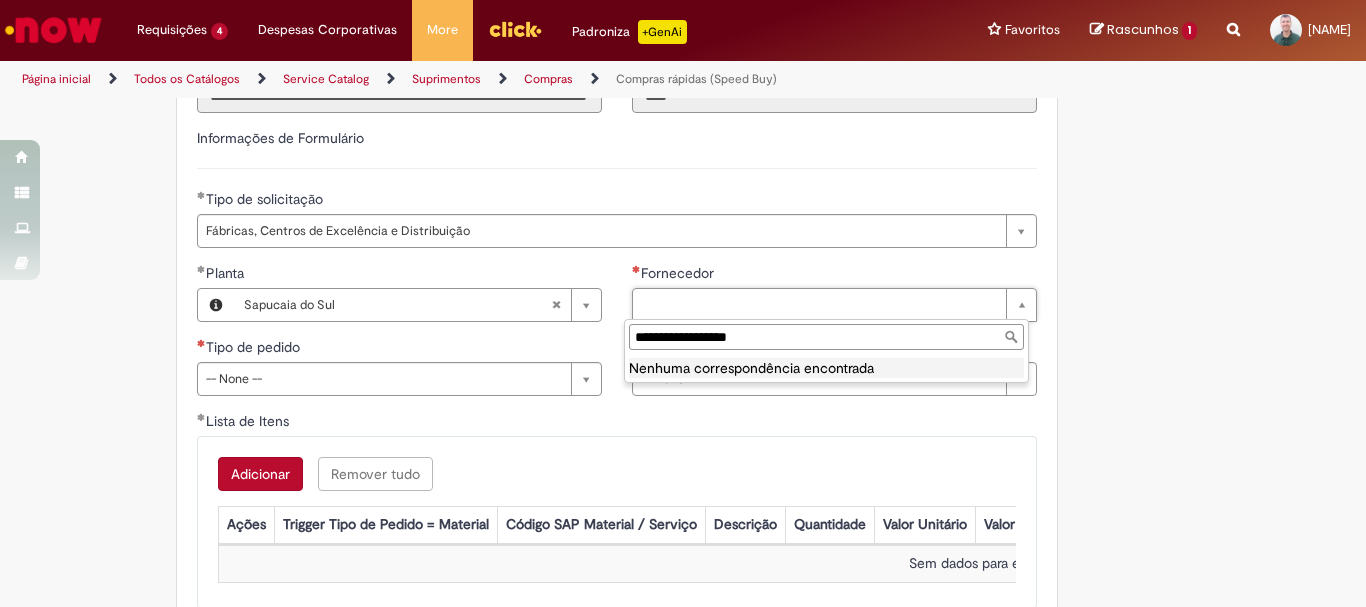 drag, startPoint x: 746, startPoint y: 337, endPoint x: 913, endPoint y: 596, distance: 308.17203 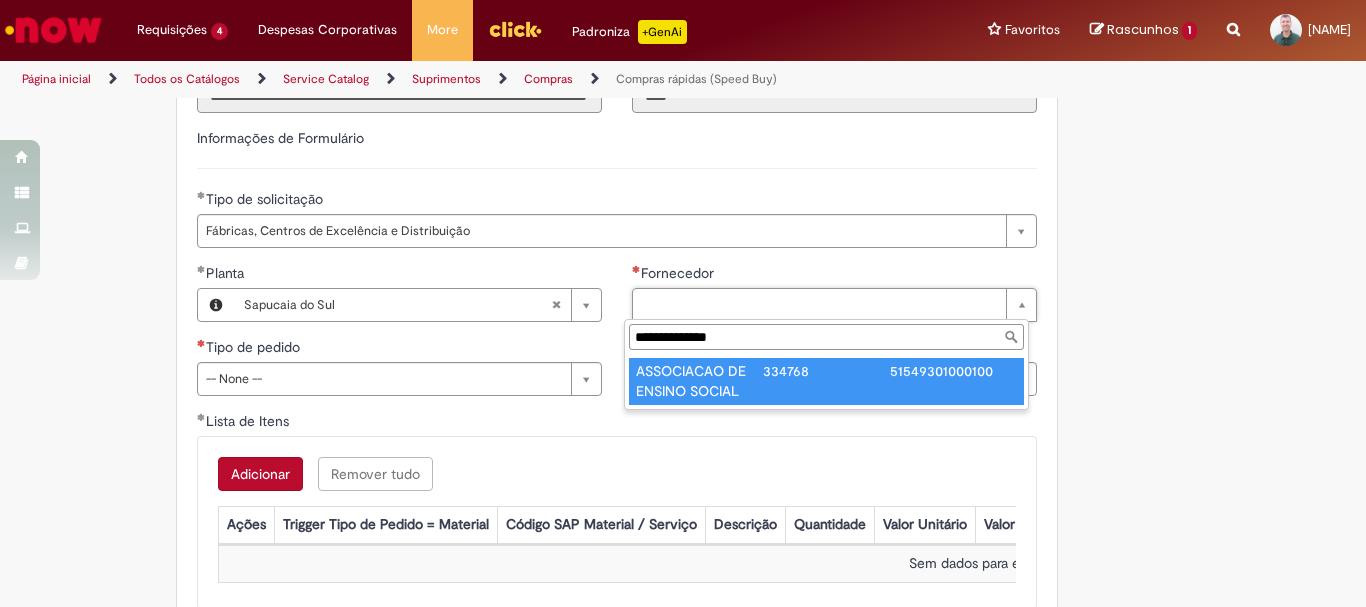 type on "**********" 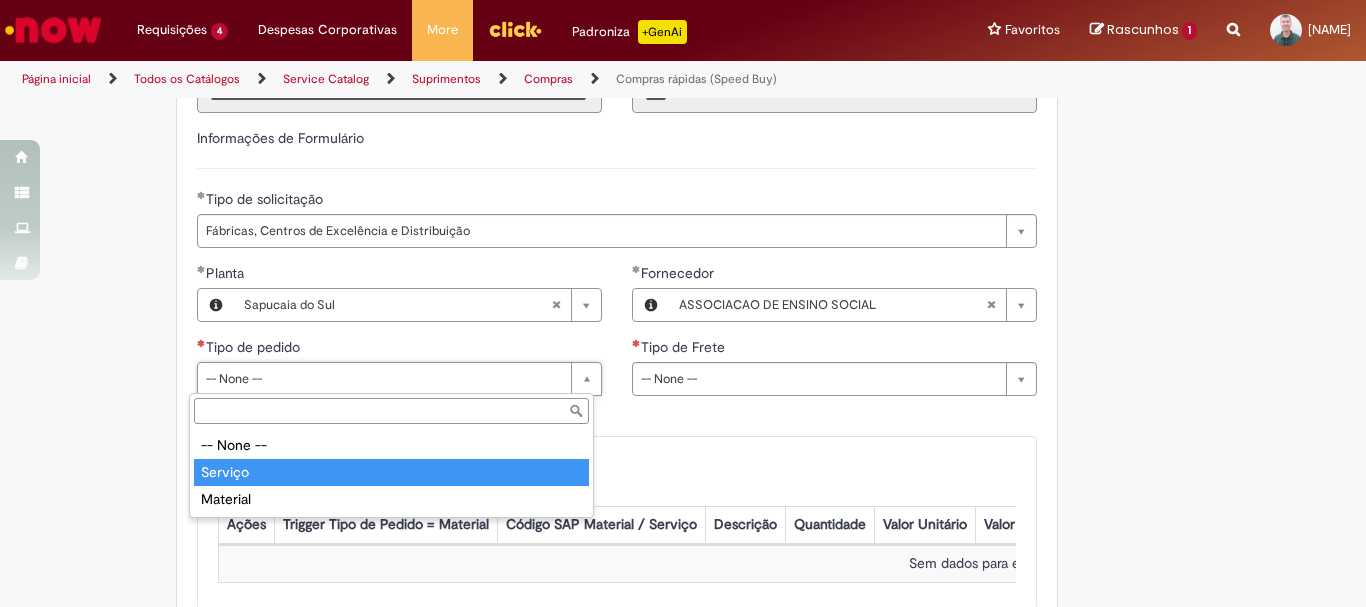 type on "*******" 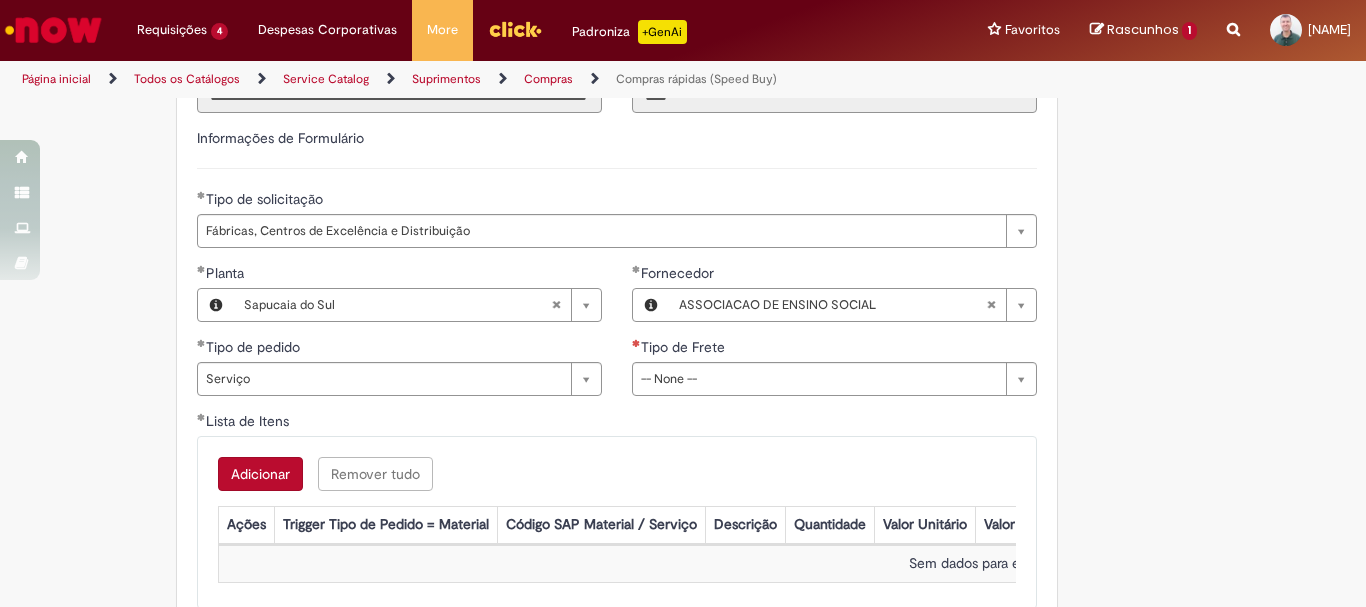 click on "**********" at bounding box center [399, 337] 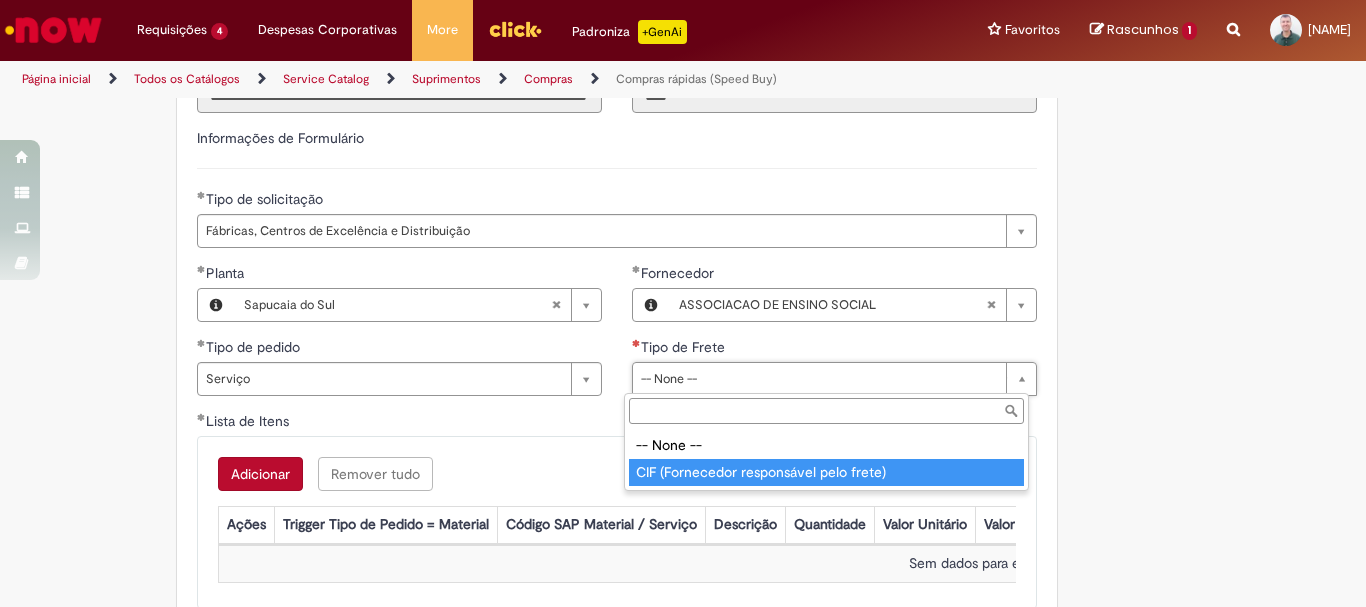 type on "**********" 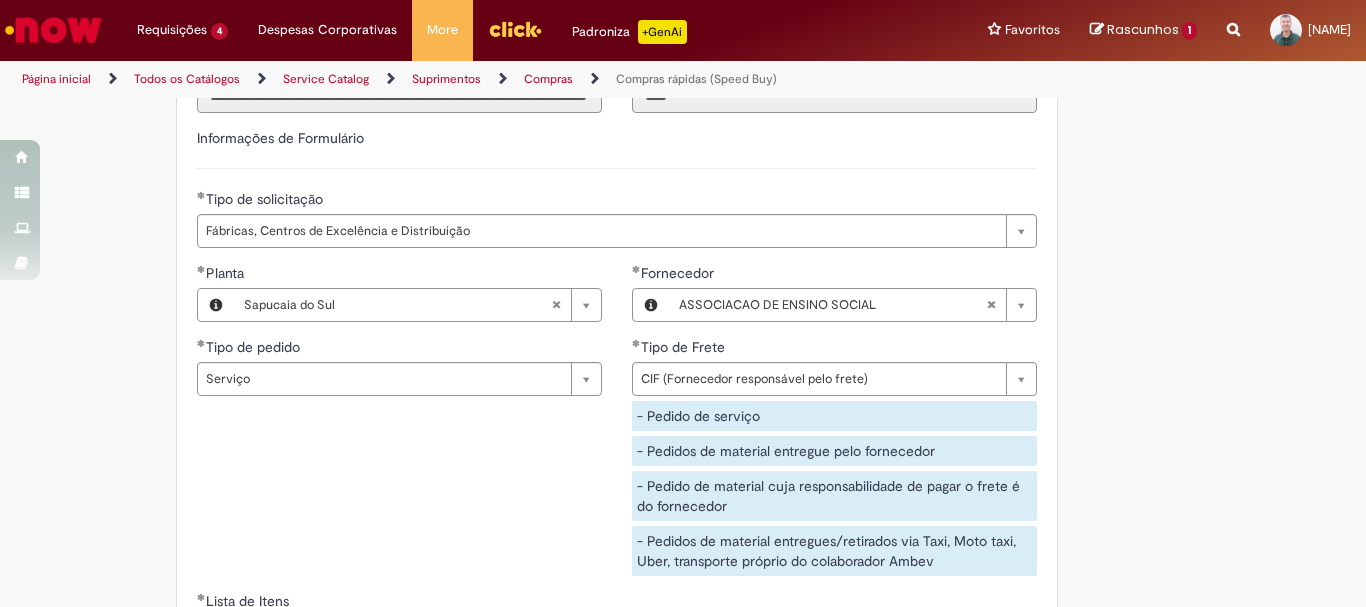 click on "**********" at bounding box center (617, 427) 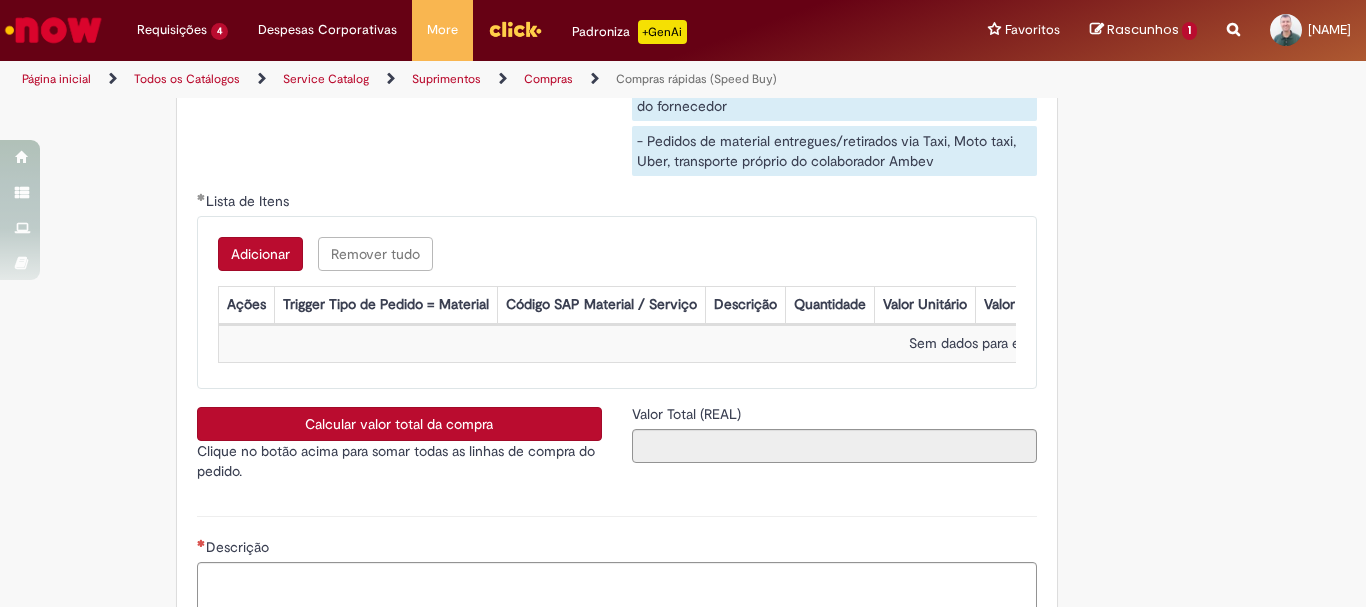 click on "Adicionar" at bounding box center (260, 254) 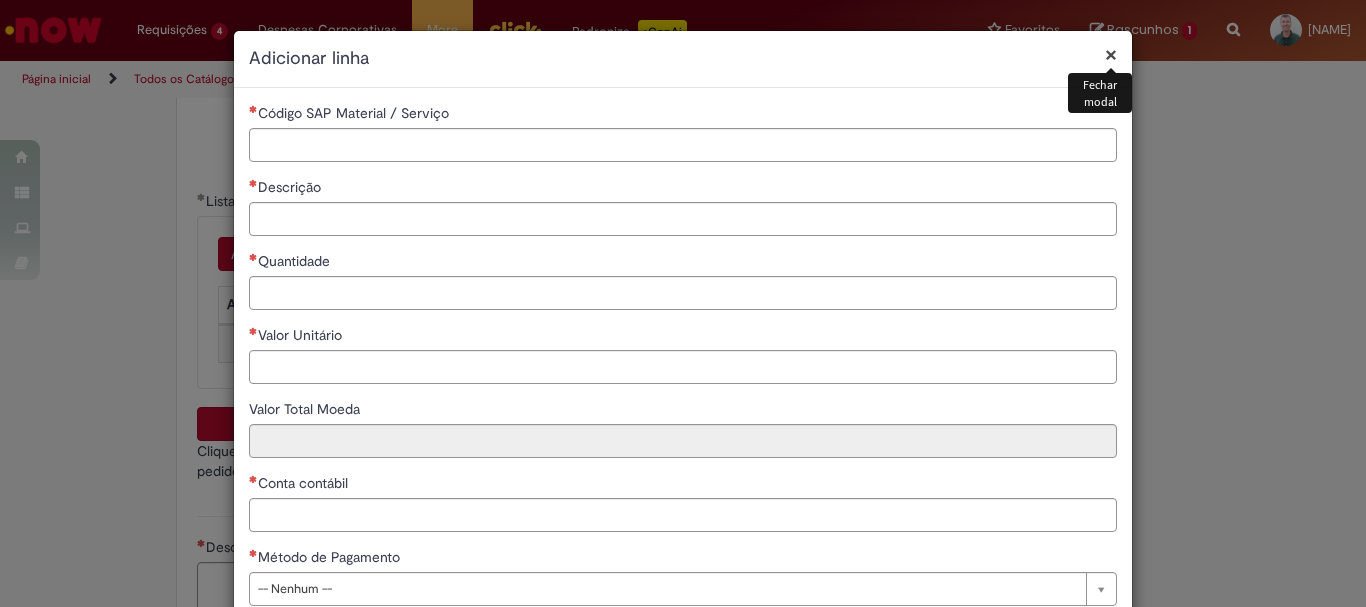scroll, scrollTop: 125, scrollLeft: 0, axis: vertical 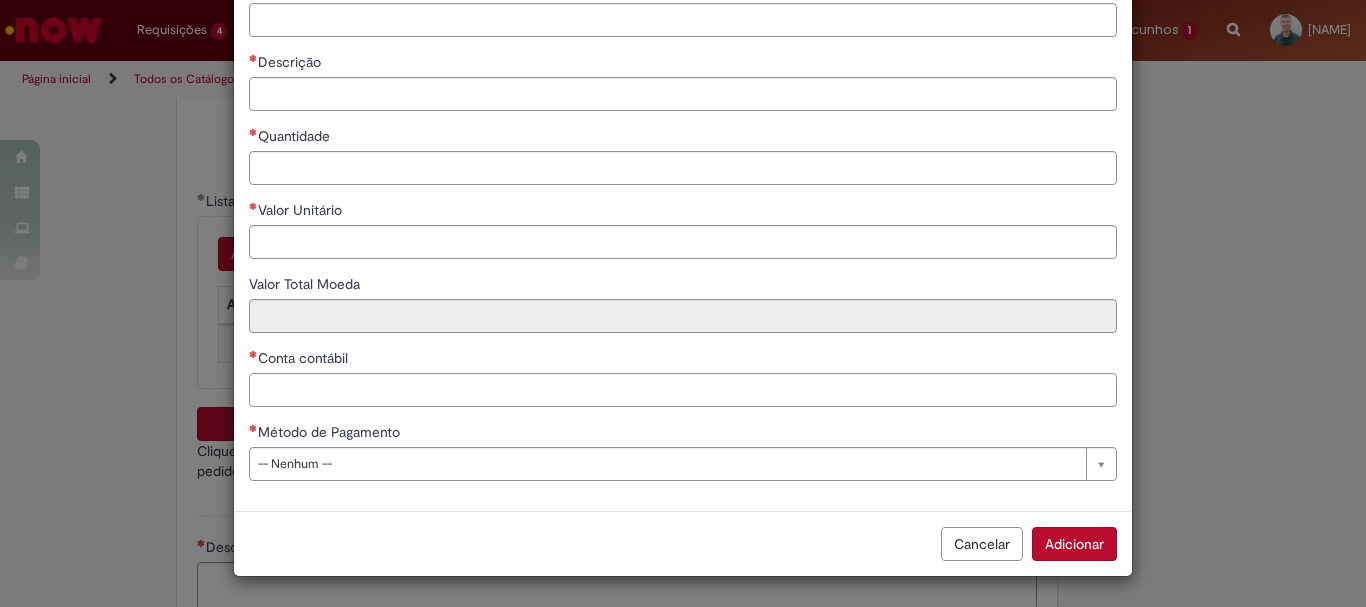 click on "Conta contábil" at bounding box center (683, 390) 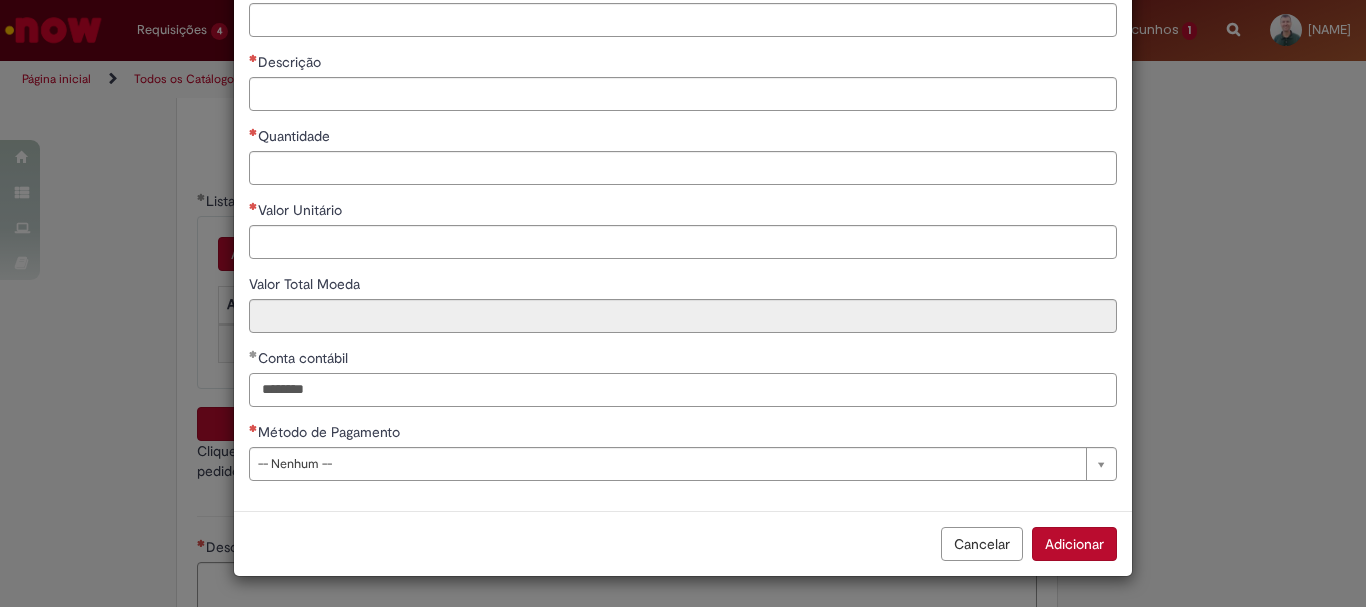 type on "********" 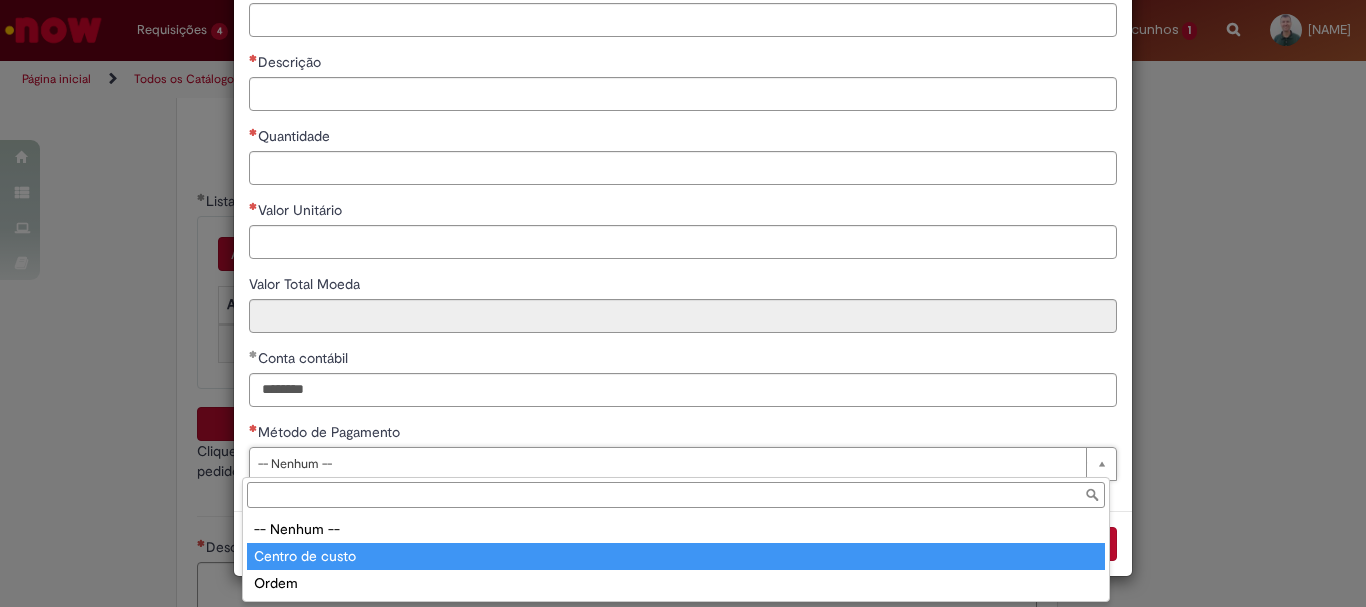 type on "**********" 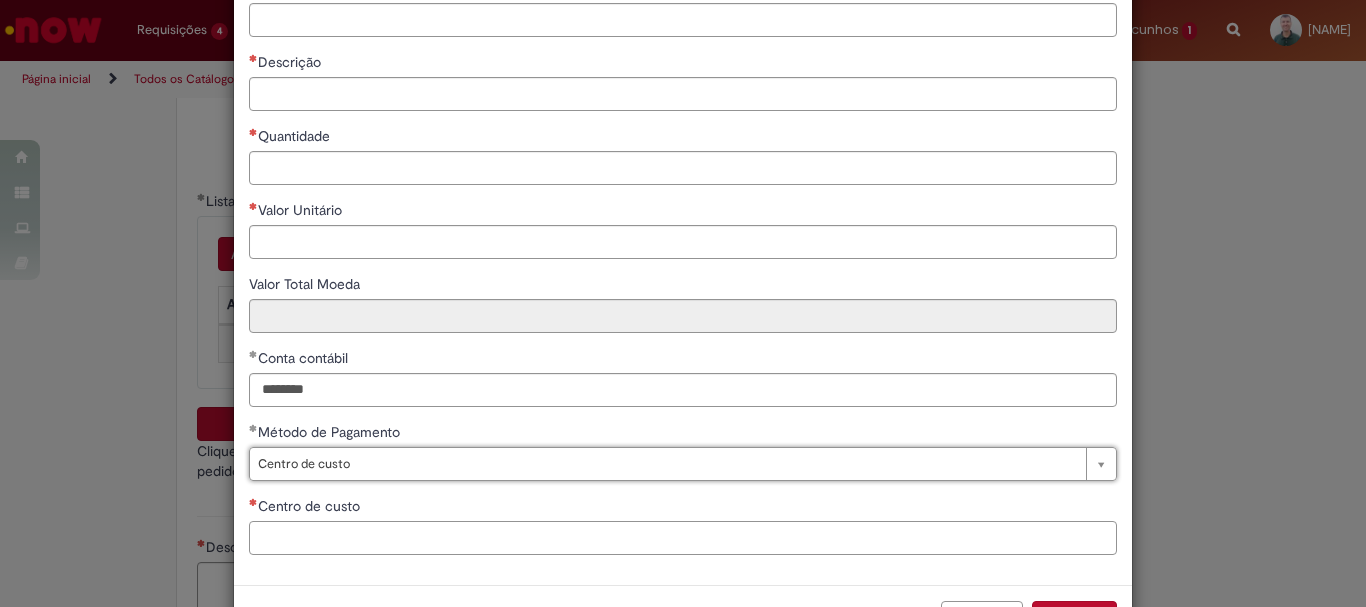 click on "Centro de custo" at bounding box center [683, 538] 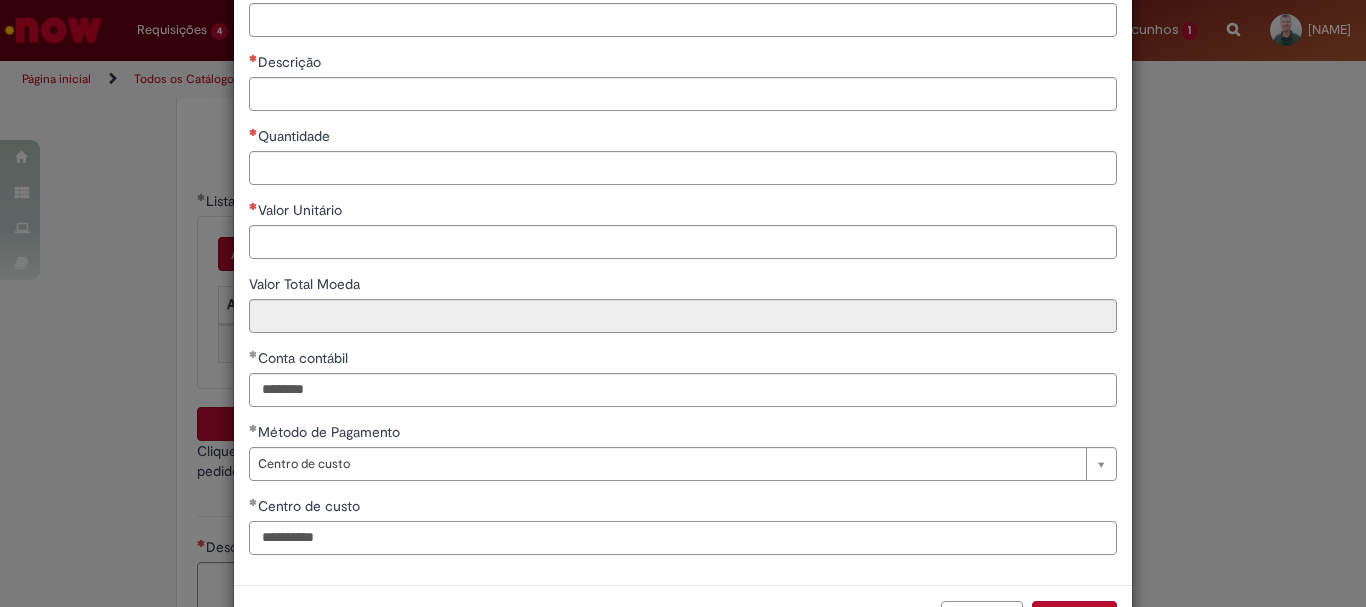 type on "**********" 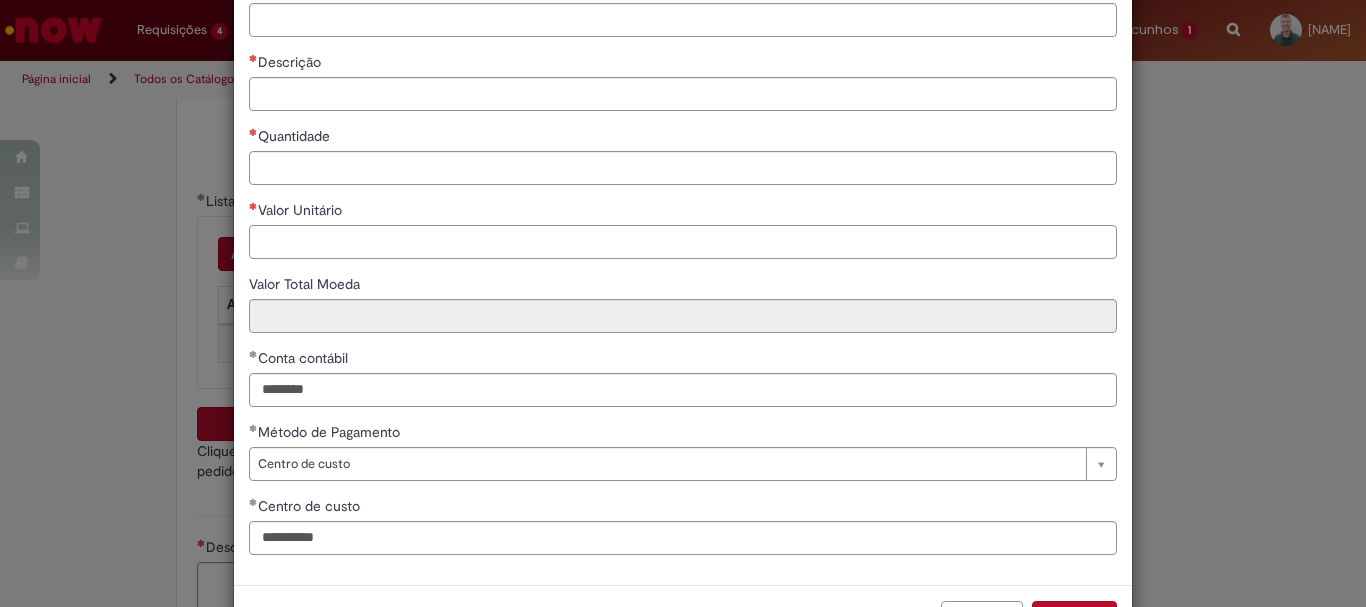click on "Valor Unitário" at bounding box center [683, 242] 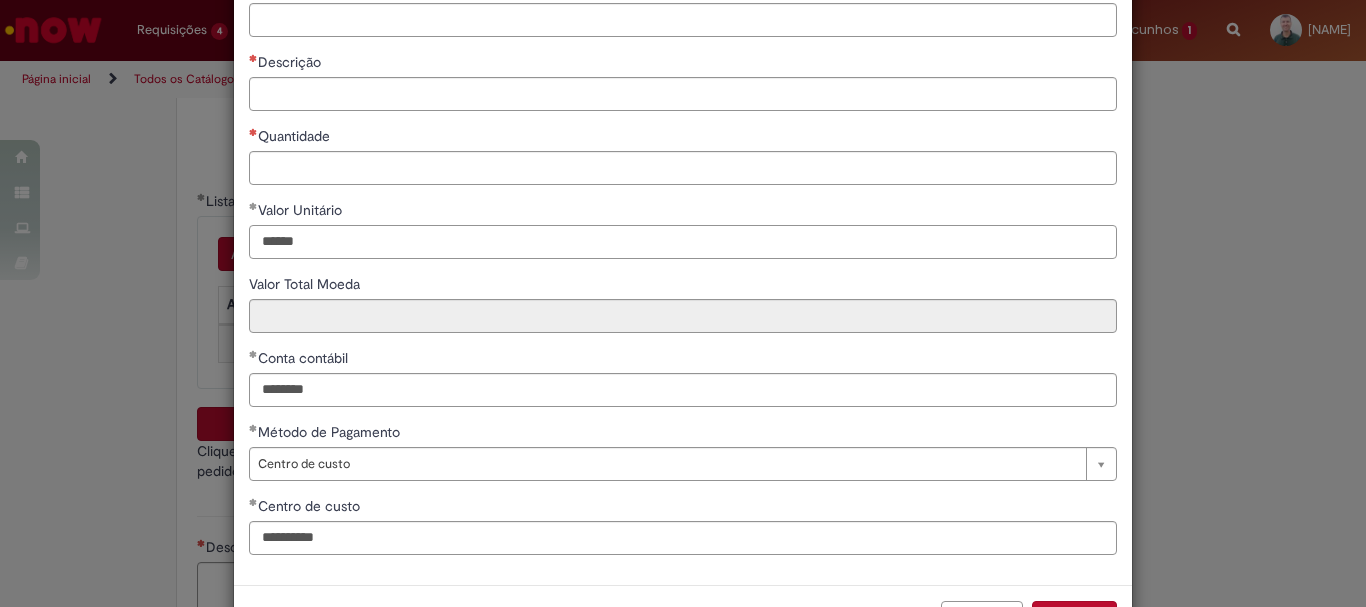 type on "******" 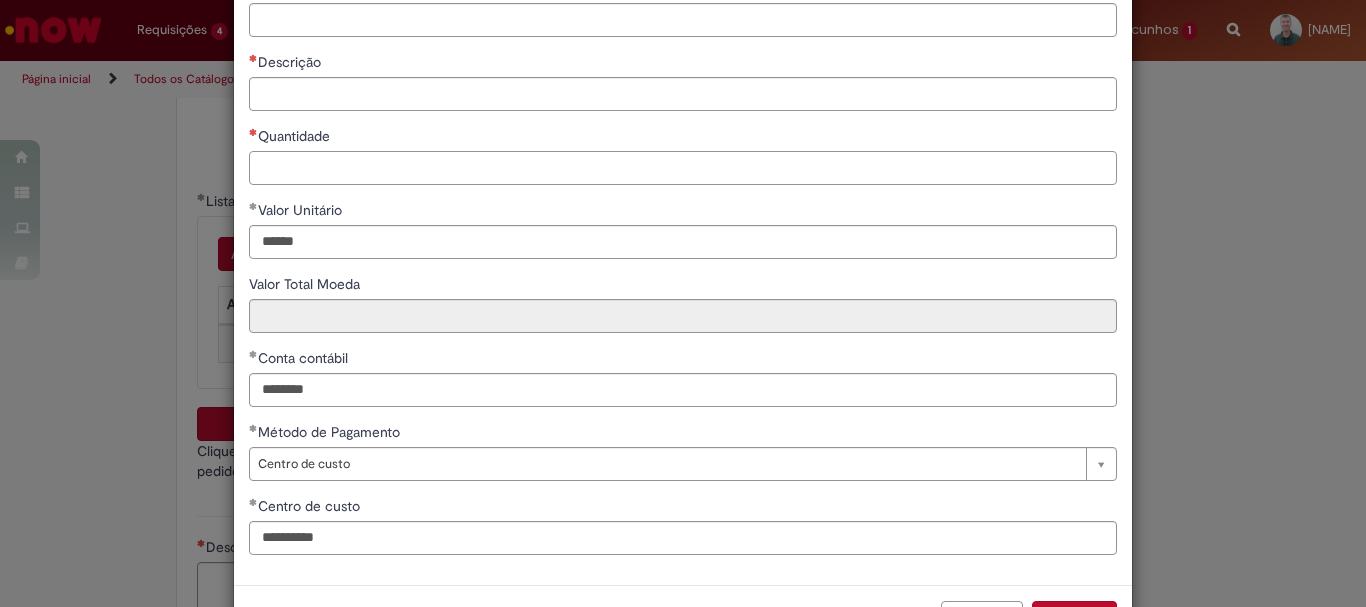 click on "Quantidade" at bounding box center [683, 168] 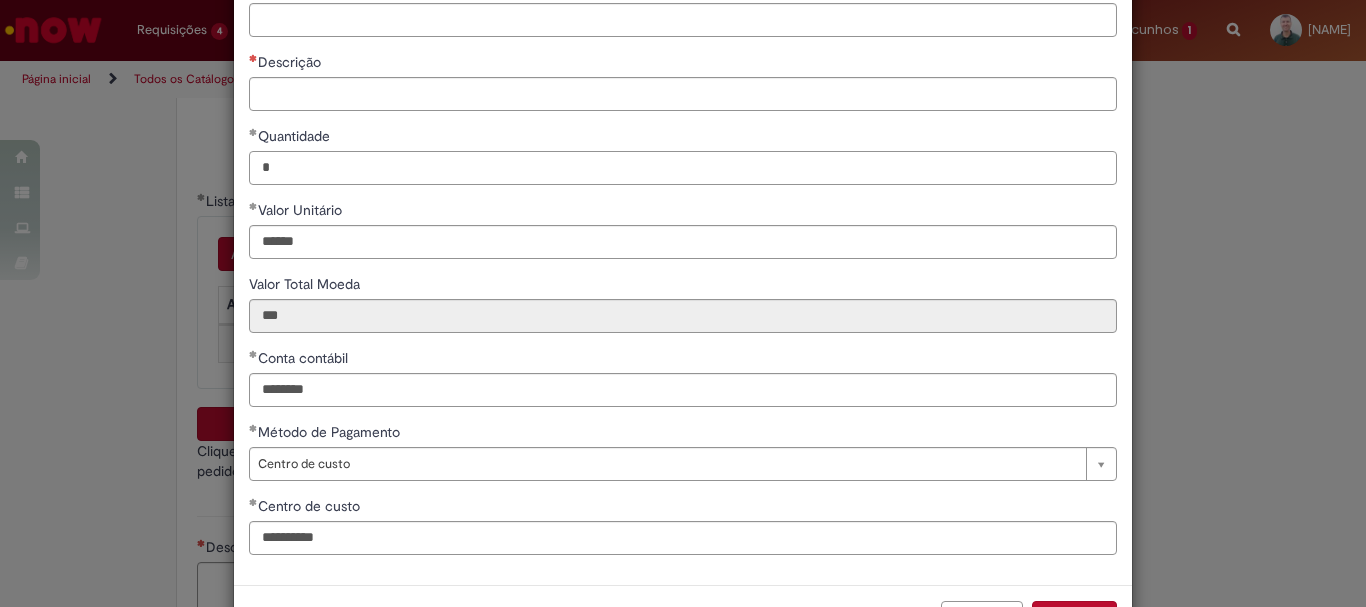 type on "*" 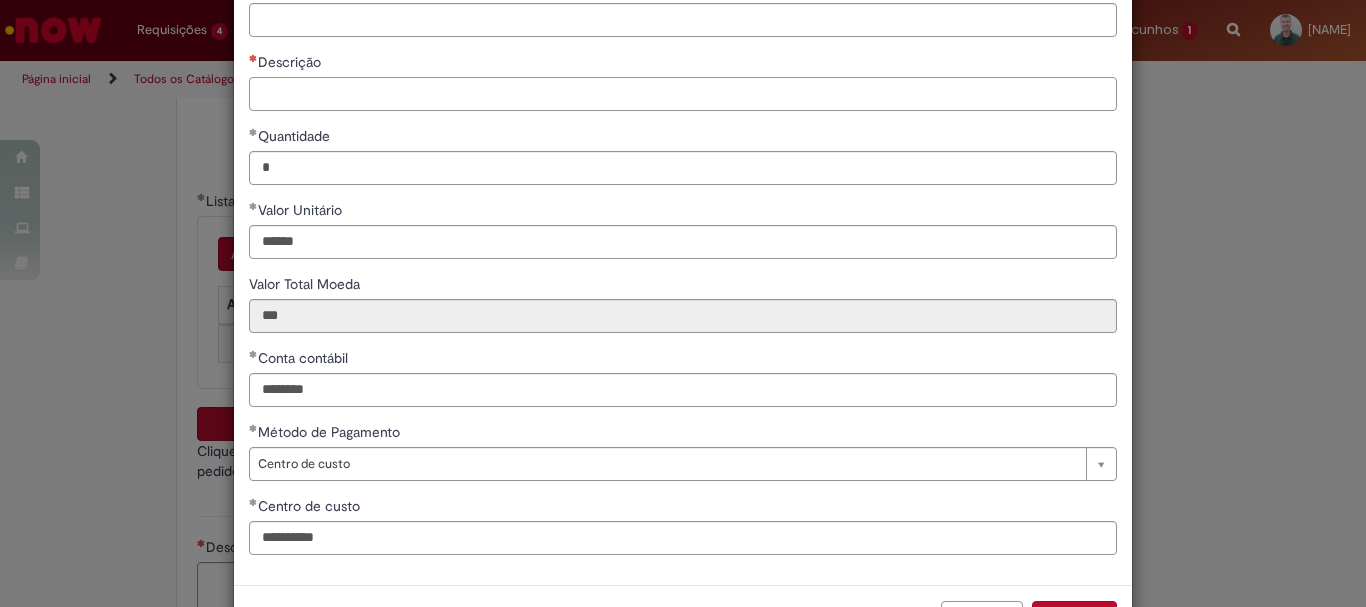 type on "******" 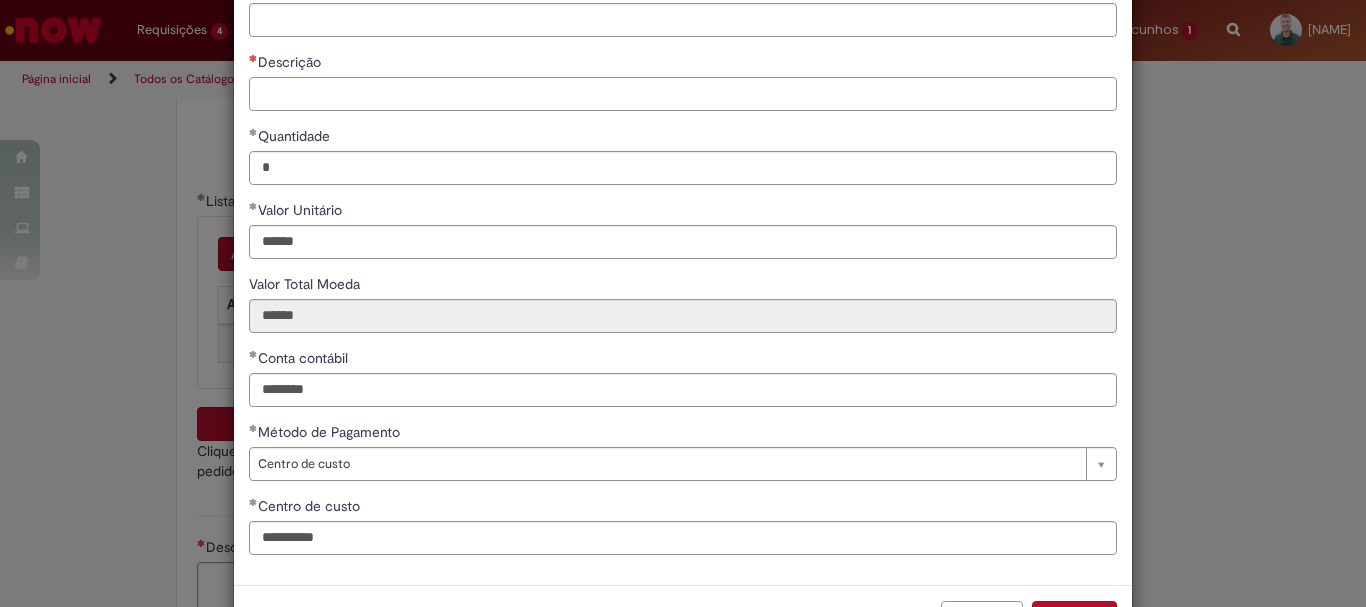 click on "Descrição" at bounding box center [683, 94] 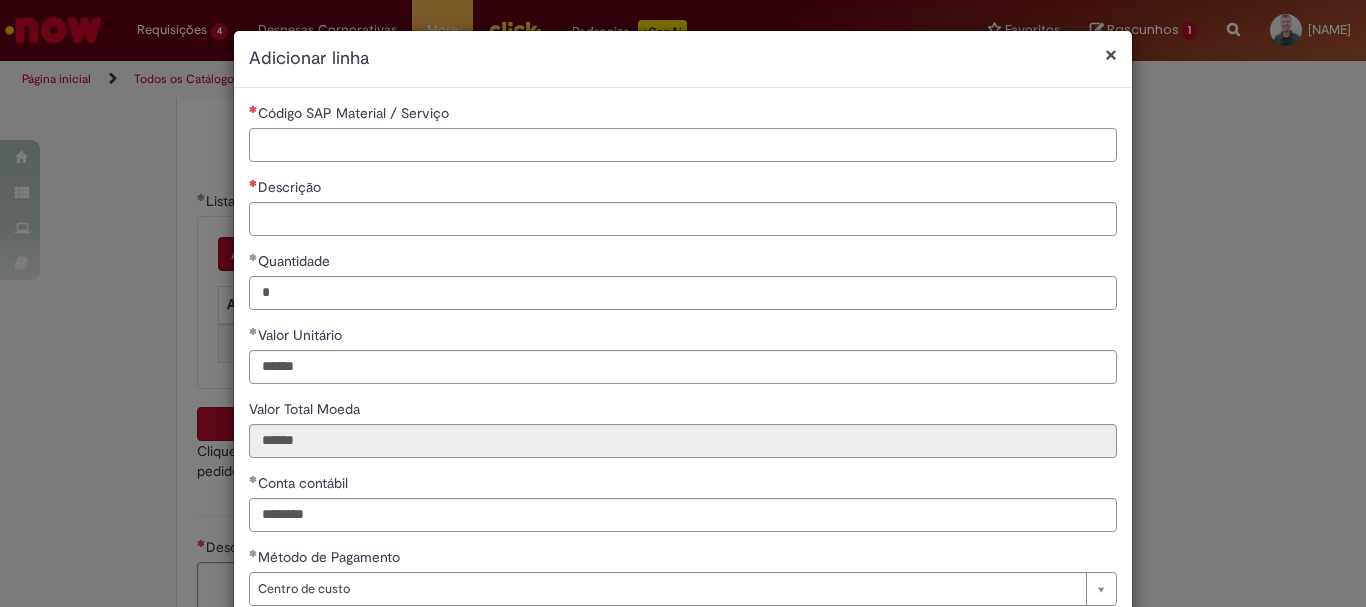 click on "Código SAP Material / Serviço" at bounding box center [683, 145] 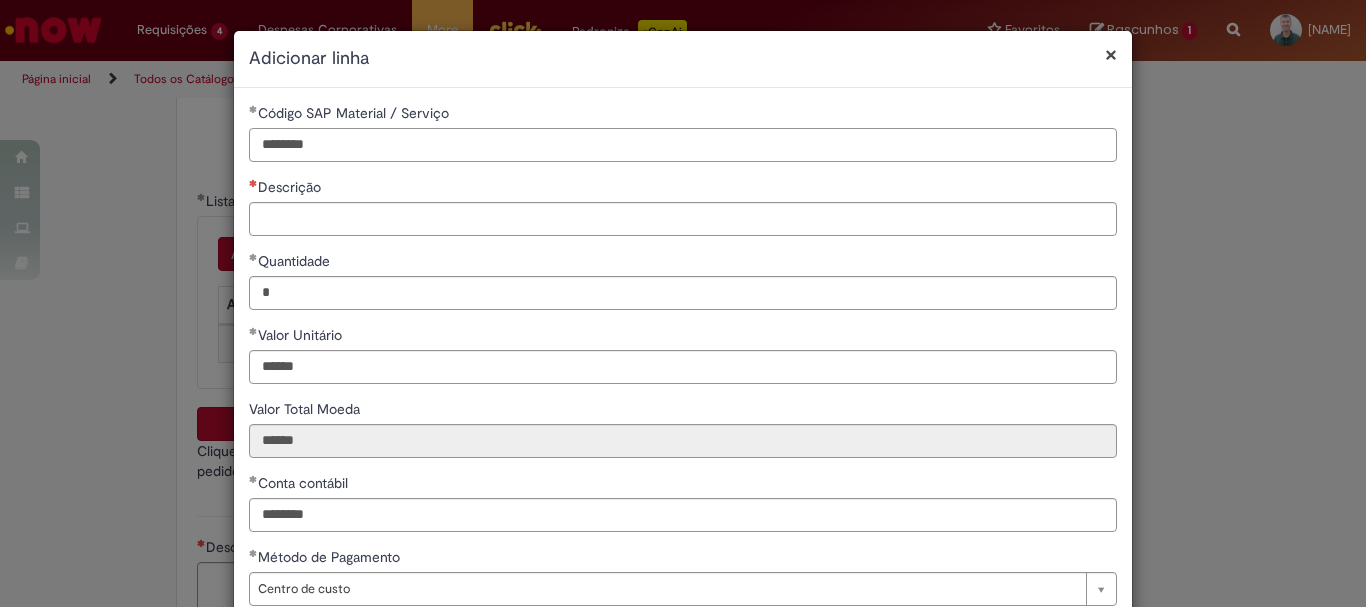type on "********" 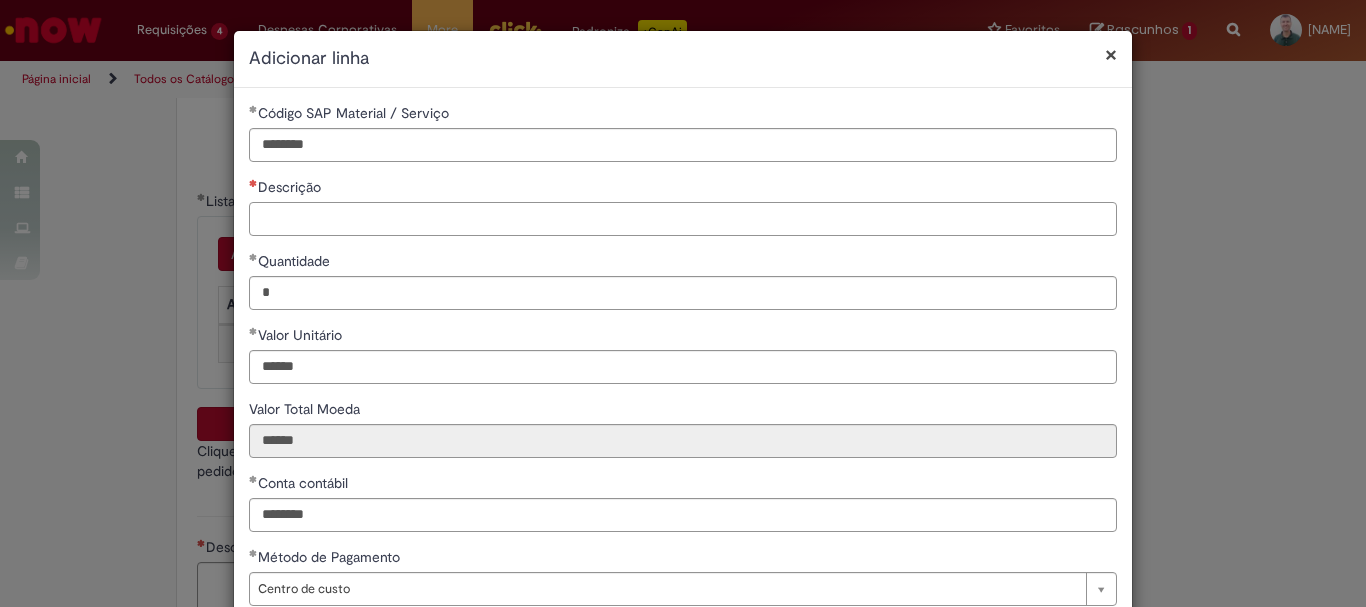 paste on "**********" 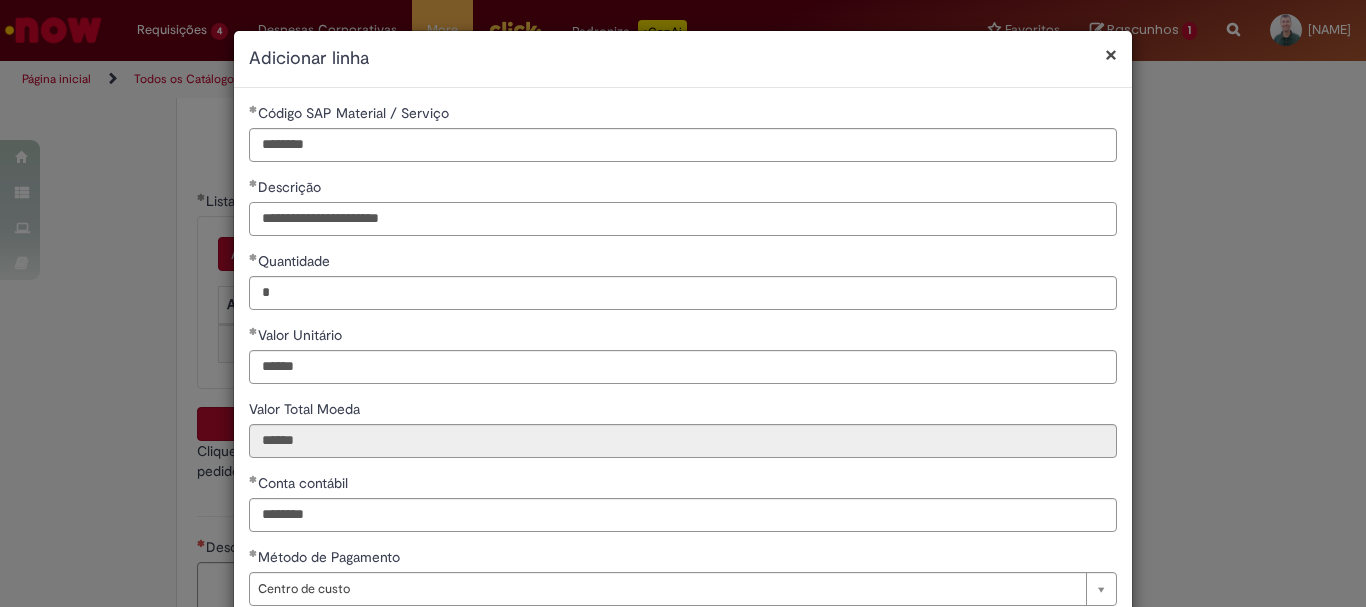 type on "**********" 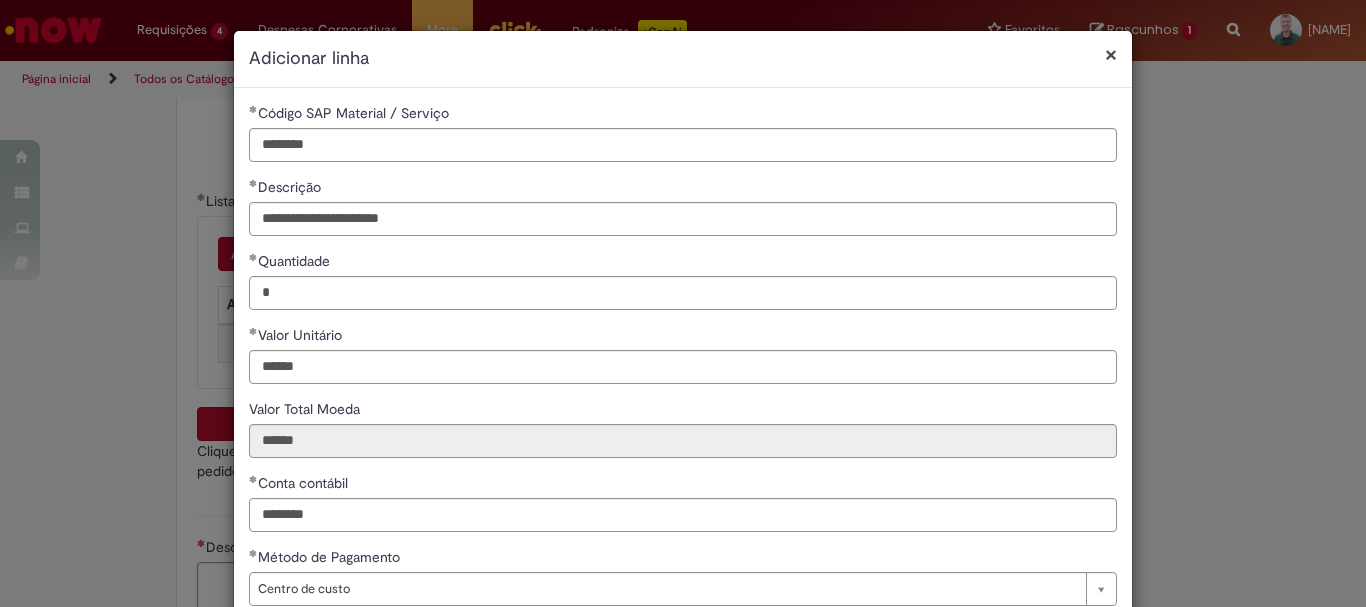 click on "Valor Unitário" at bounding box center [683, 337] 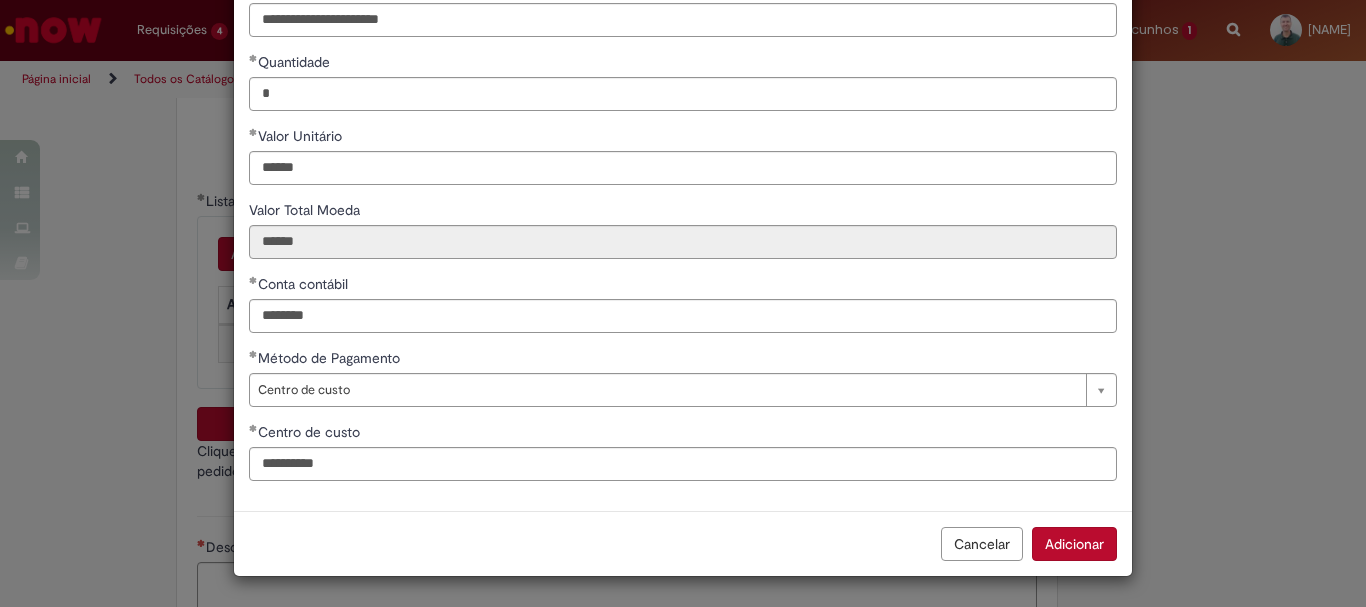 scroll, scrollTop: 199, scrollLeft: 0, axis: vertical 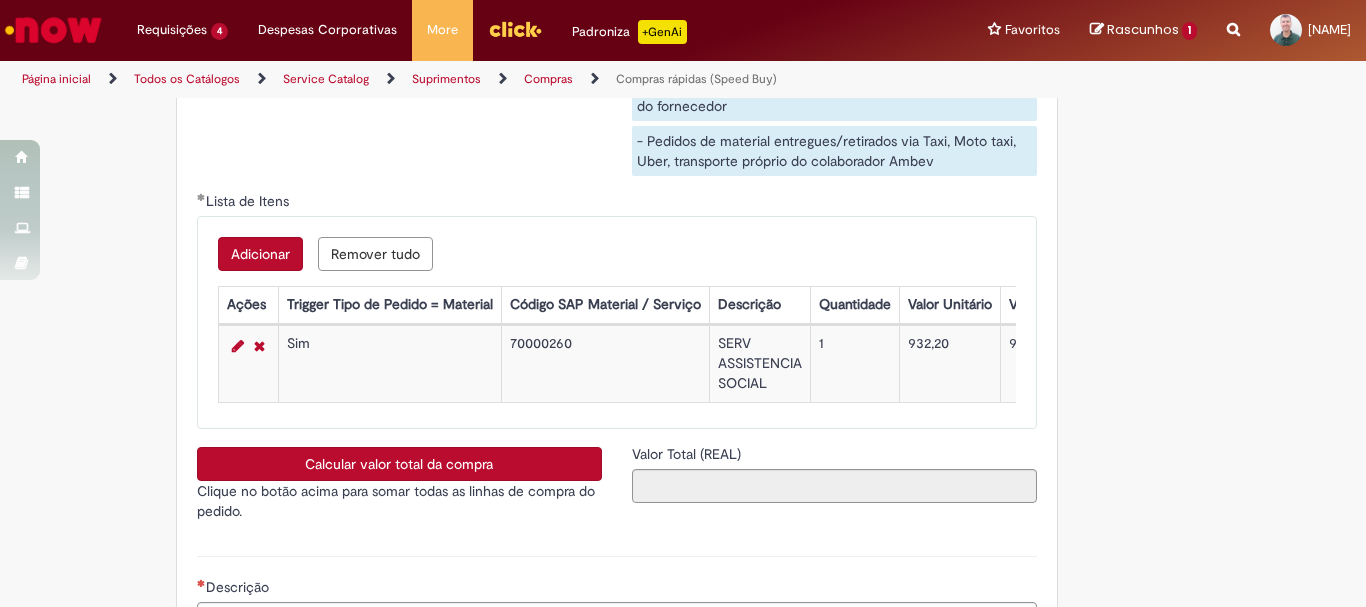 click on "Calcular valor total da compra" at bounding box center (399, 464) 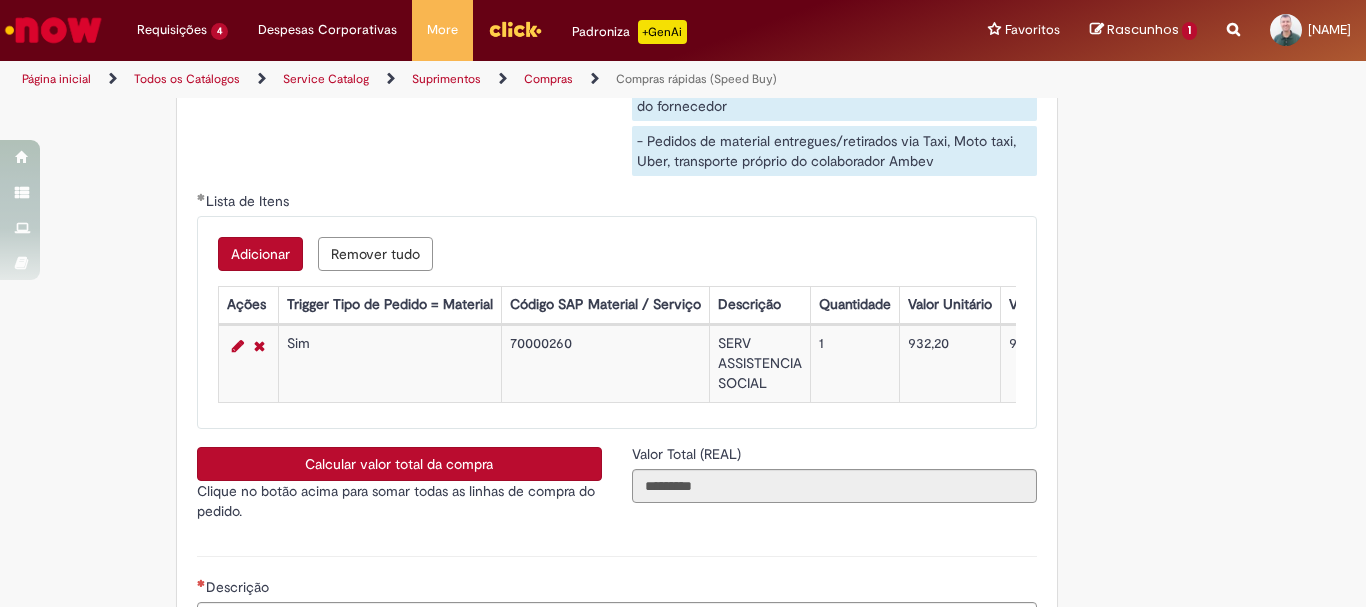 scroll, scrollTop: 3554, scrollLeft: 0, axis: vertical 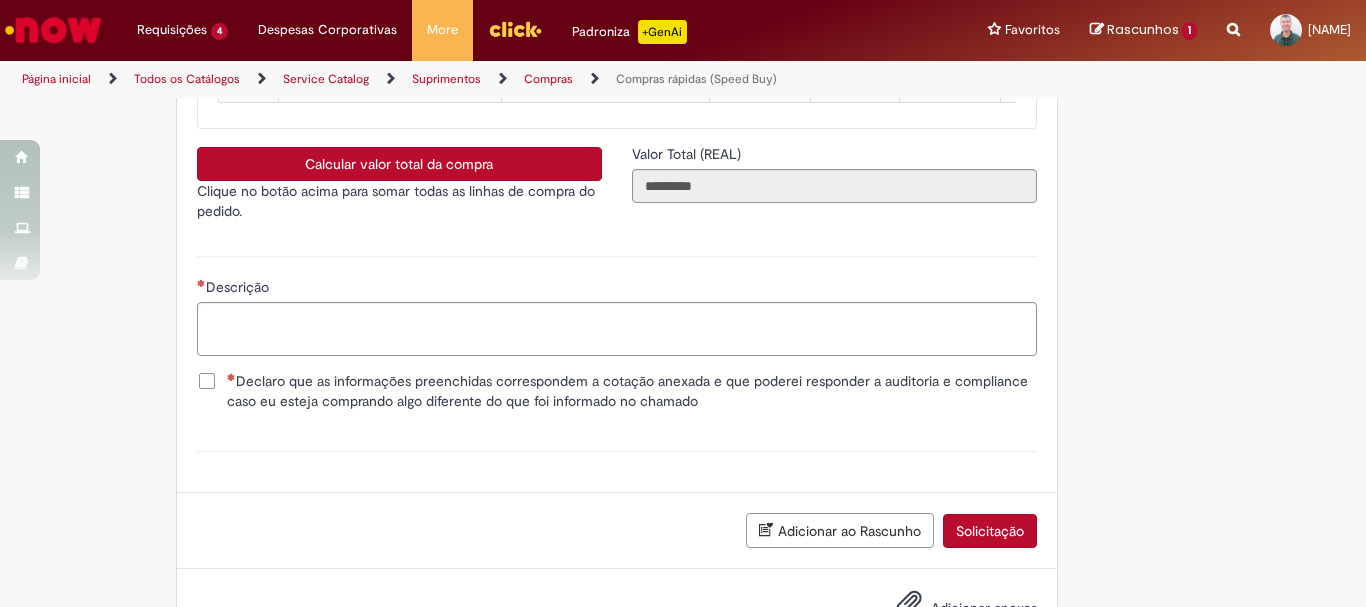 click on "Declaro que as informações preenchidas correspondem a cotação anexada e que poderei responder a auditoria e compliance caso eu esteja comprando algo diferente do que foi informado no chamado" at bounding box center (632, 391) 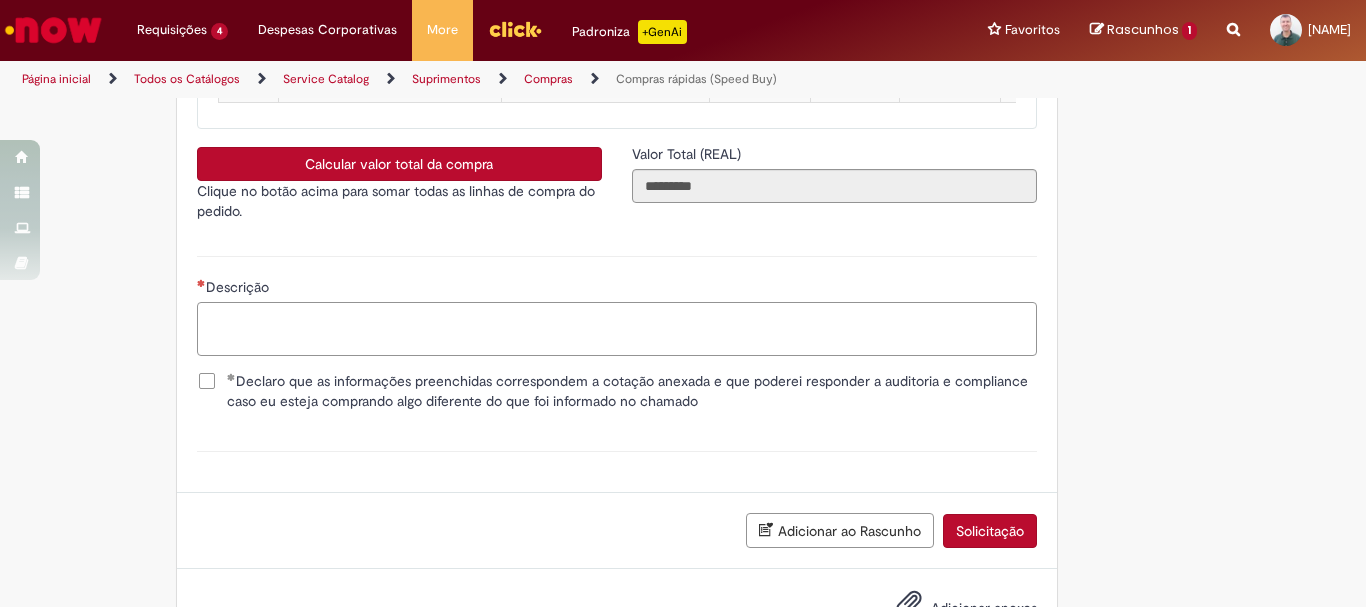 click on "Descrição" at bounding box center (617, 329) 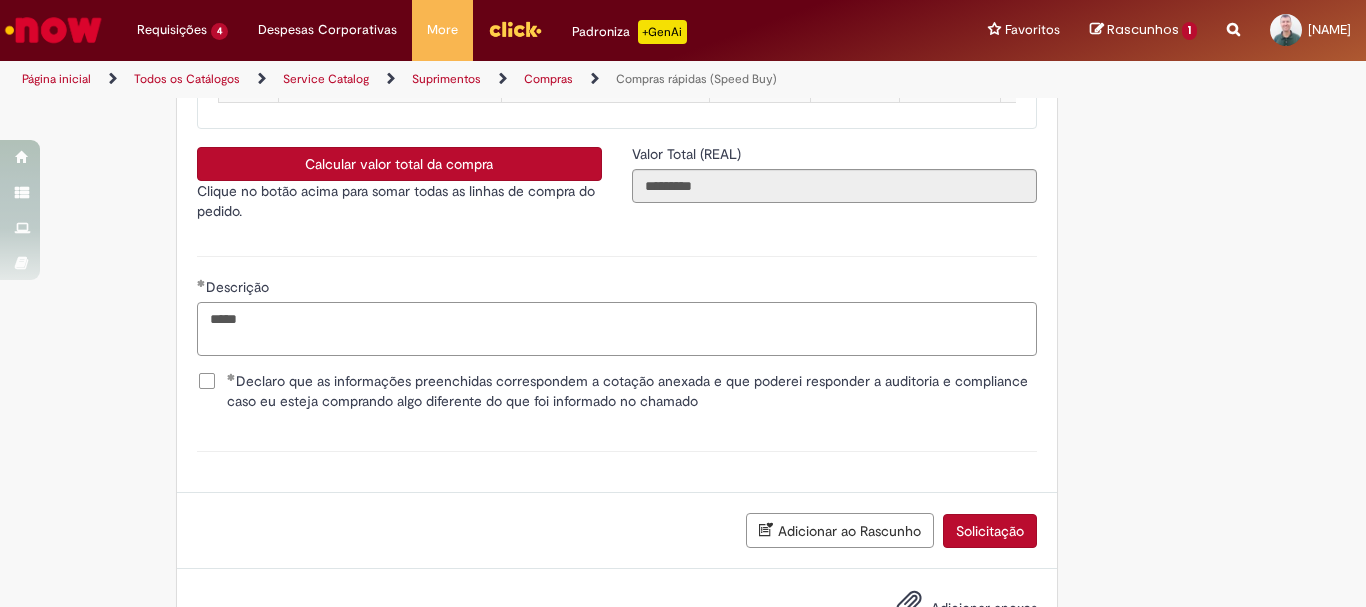 type on "*****" 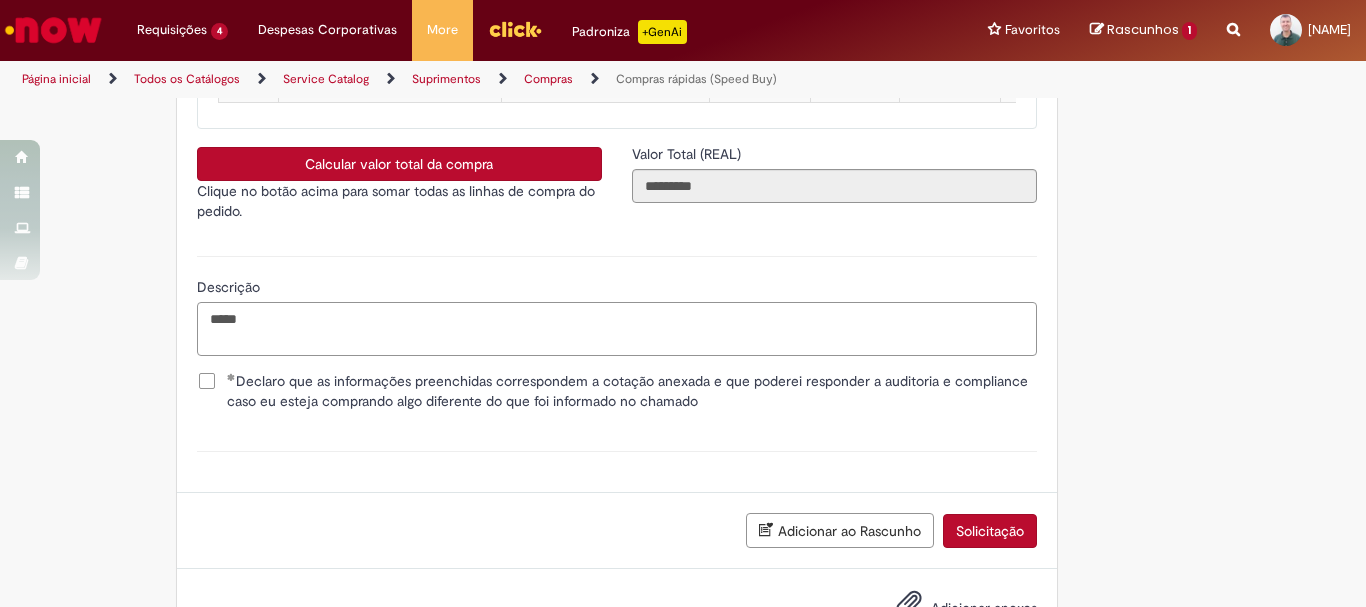 scroll, scrollTop: 3641, scrollLeft: 0, axis: vertical 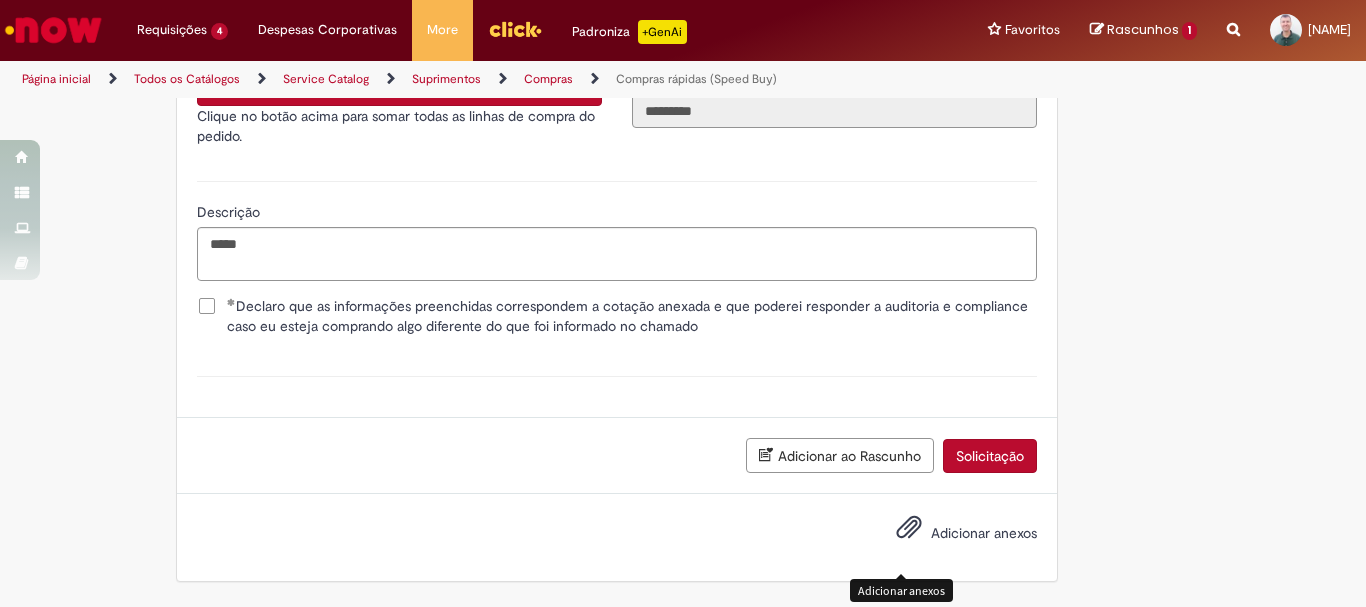 click at bounding box center [909, 528] 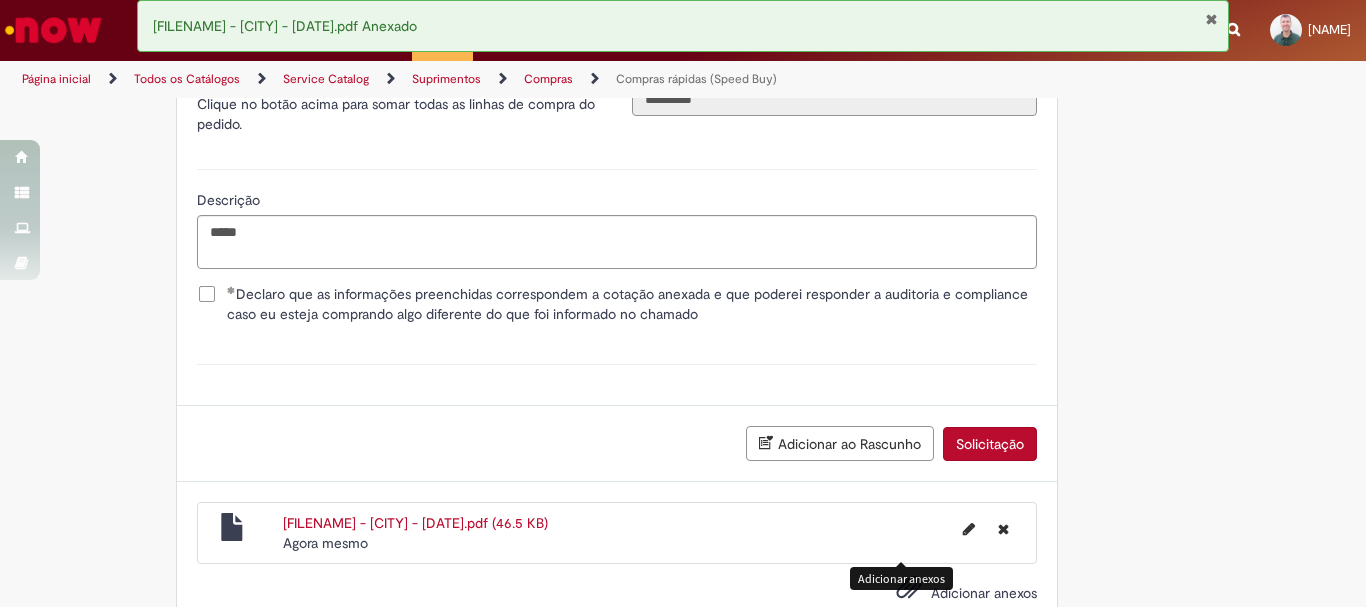 scroll, scrollTop: 3713, scrollLeft: 0, axis: vertical 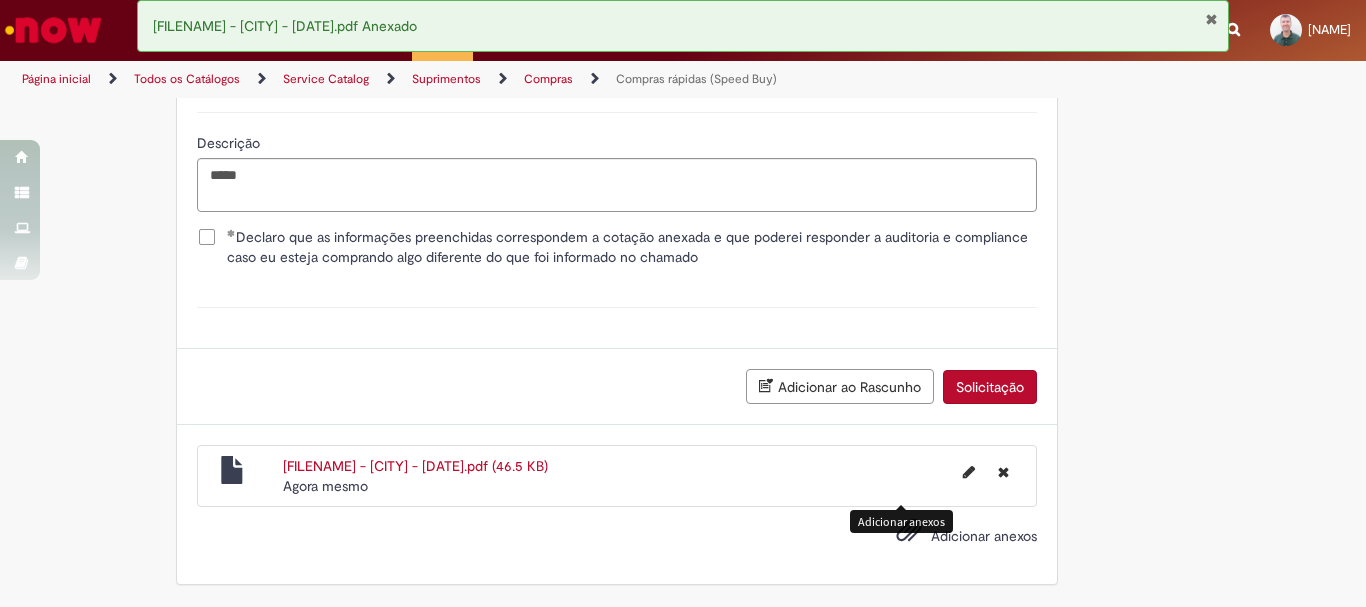 click at bounding box center (1211, 19) 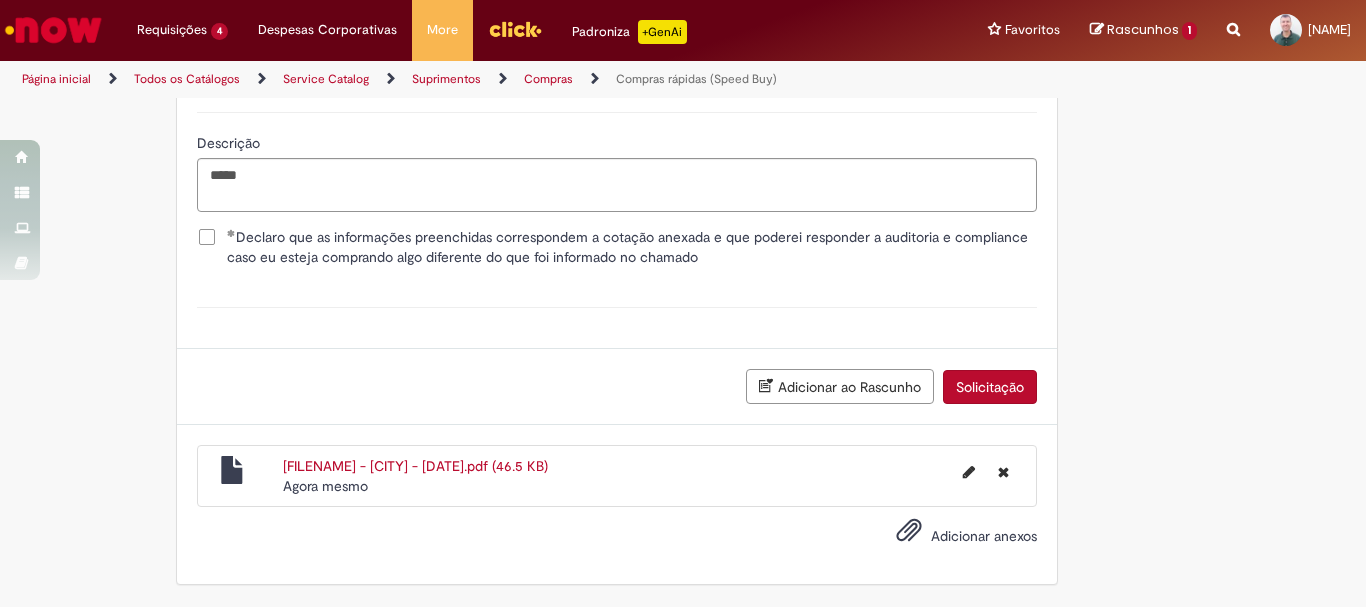 click on "Solicitação" at bounding box center [990, 387] 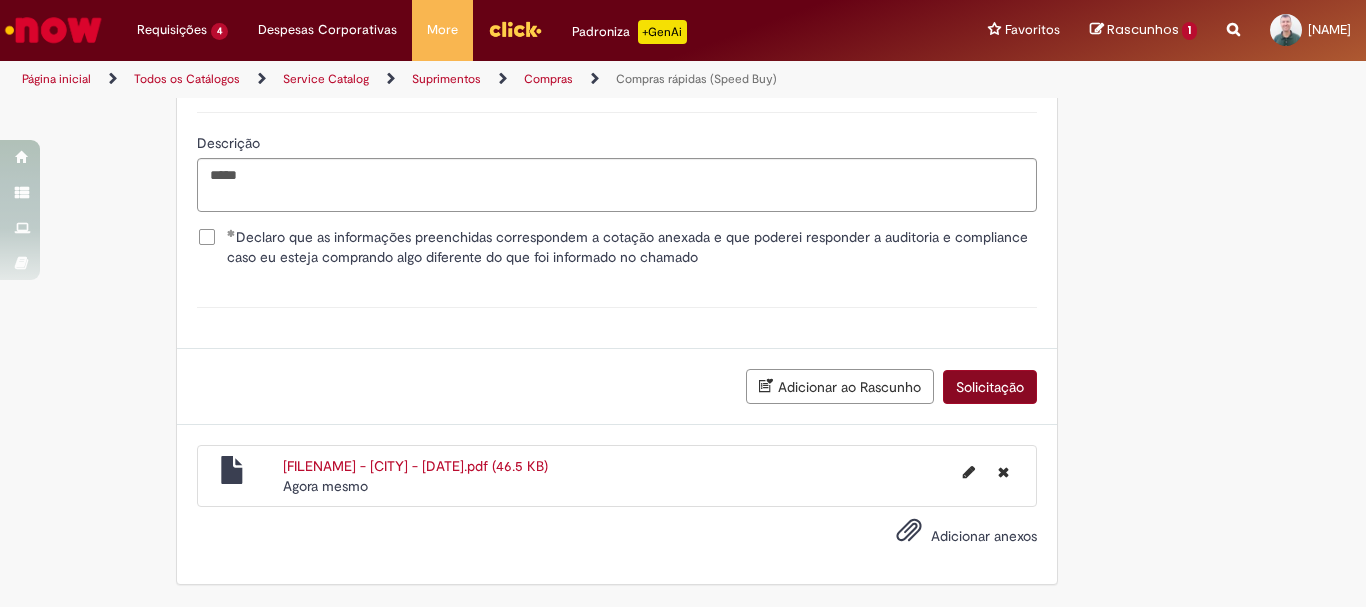 scroll, scrollTop: 2285, scrollLeft: 0, axis: vertical 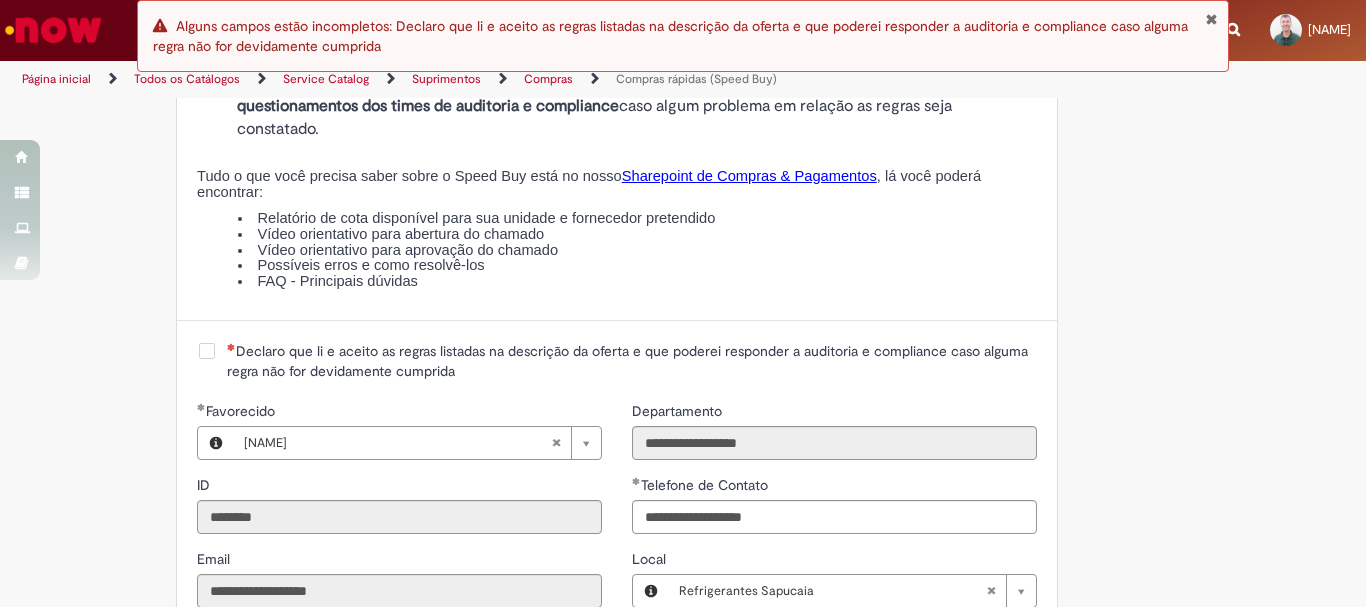 click on "Declaro que li e aceito as regras listadas na descrição da oferta e que poderei responder a auditoria e compliance caso alguma regra não for devidamente cumprida" at bounding box center [632, 361] 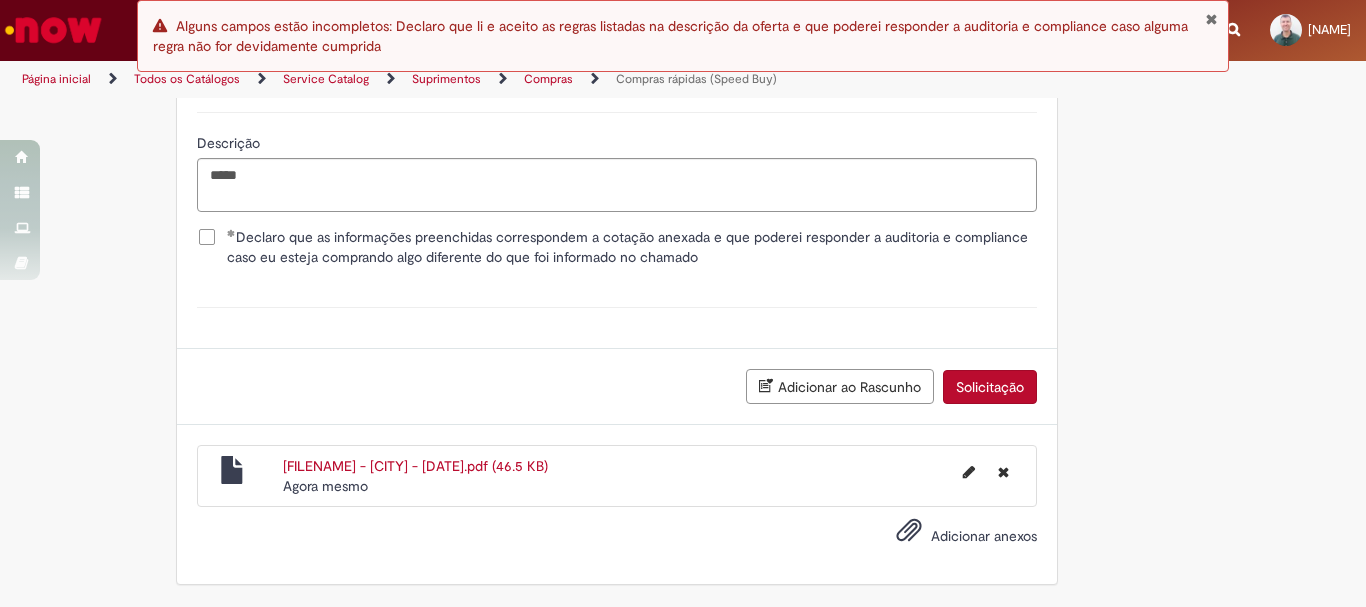 click on "Solicitação" at bounding box center [990, 387] 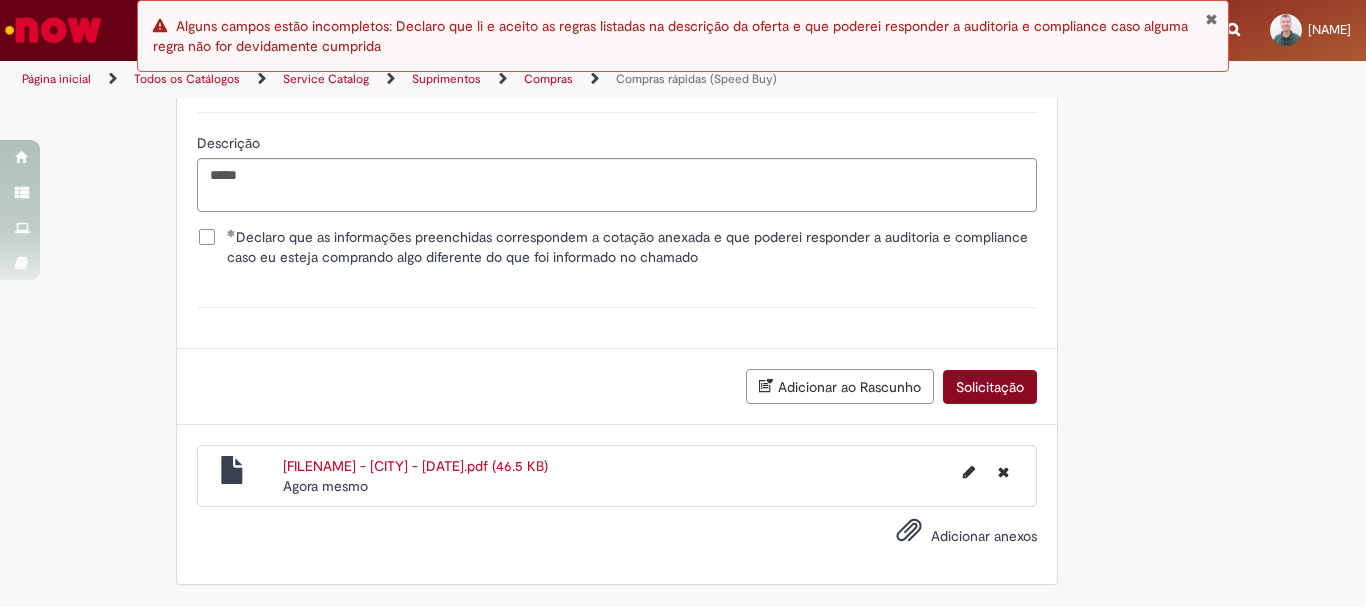scroll, scrollTop: 3667, scrollLeft: 0, axis: vertical 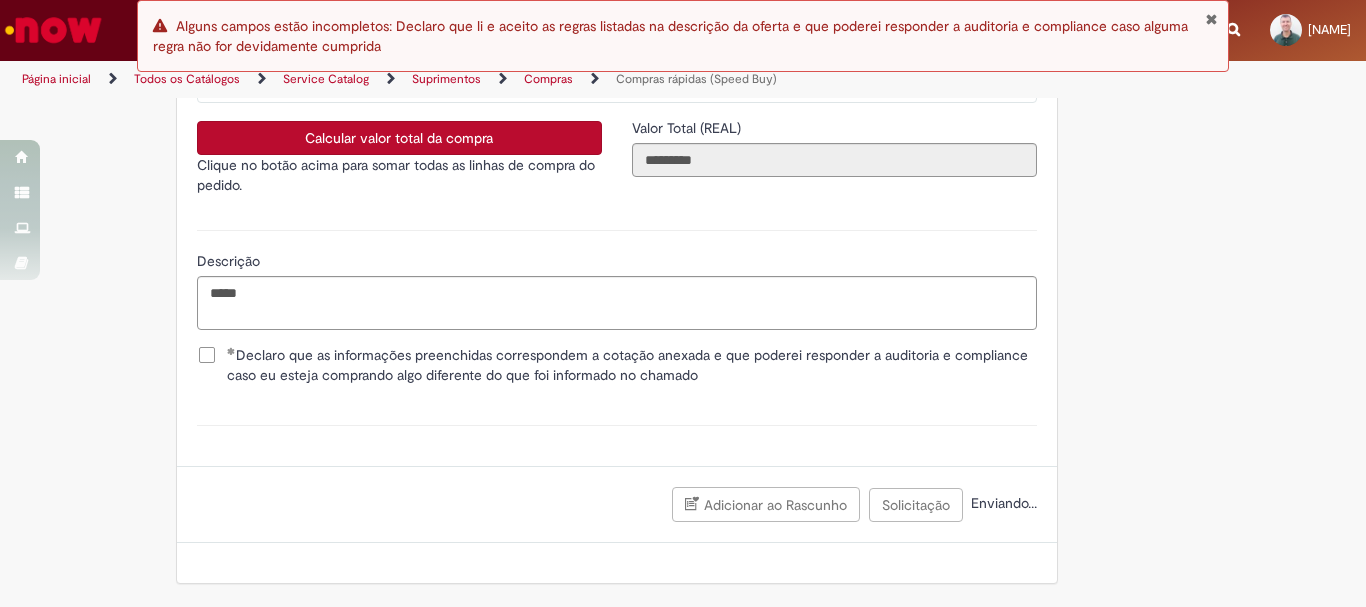click at bounding box center (1211, 19) 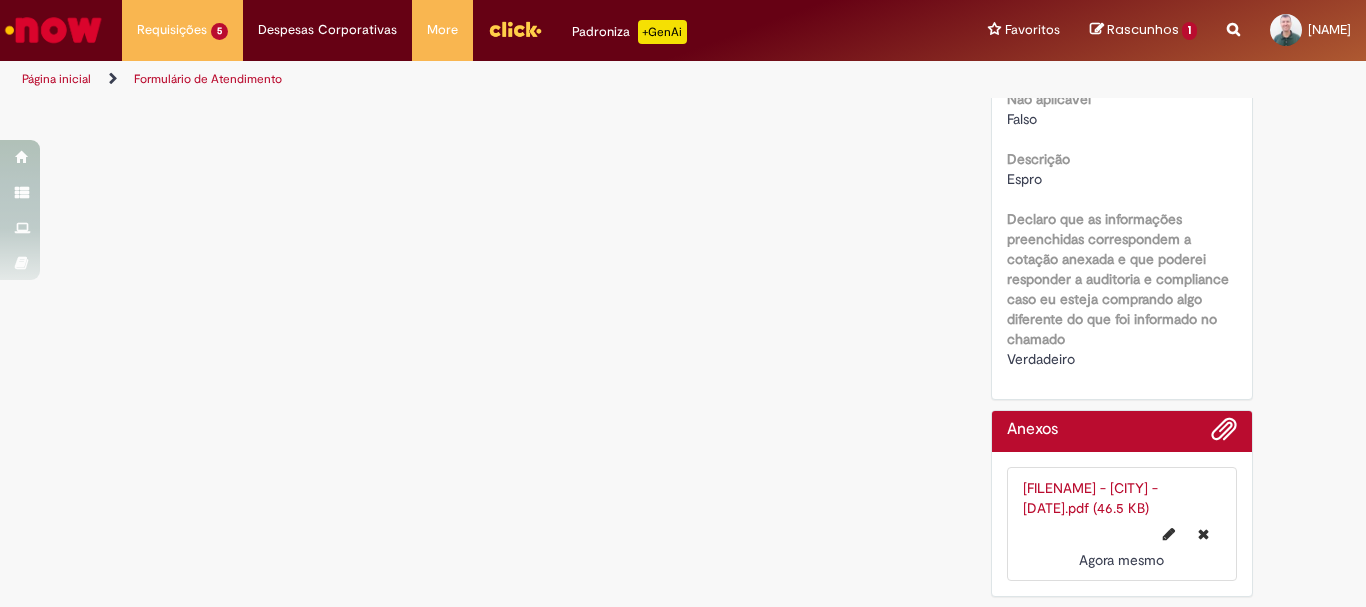 scroll, scrollTop: 0, scrollLeft: 0, axis: both 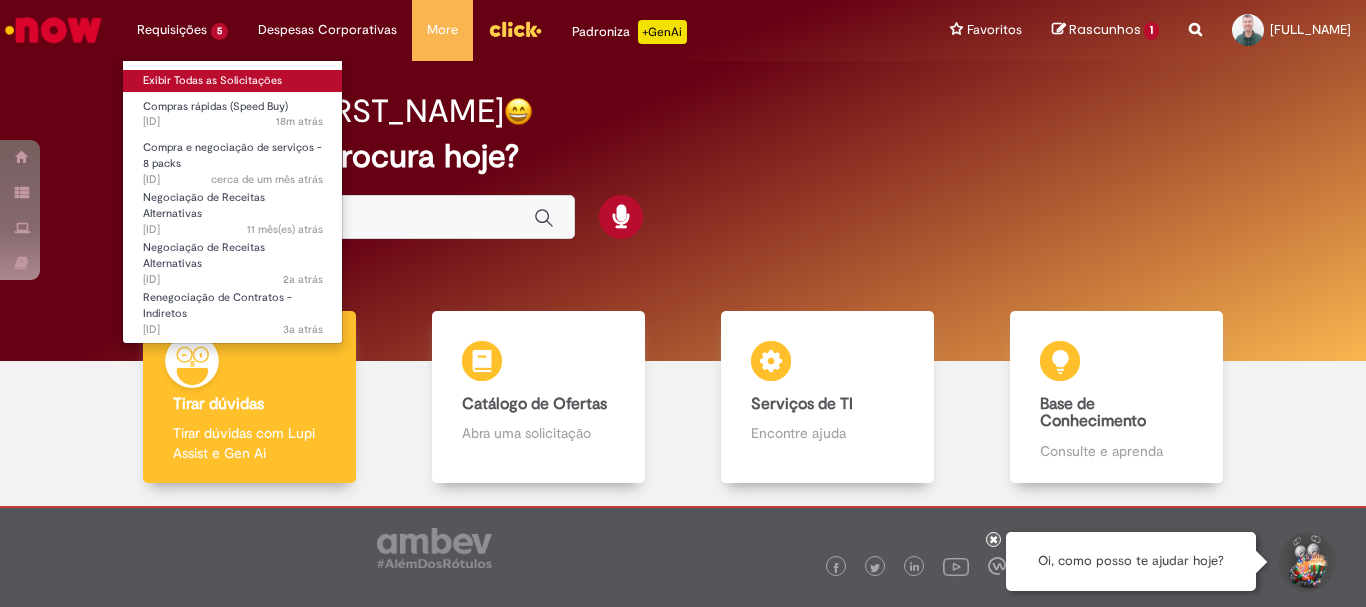 click on "Exibir Todas as Solicitações" at bounding box center [233, 81] 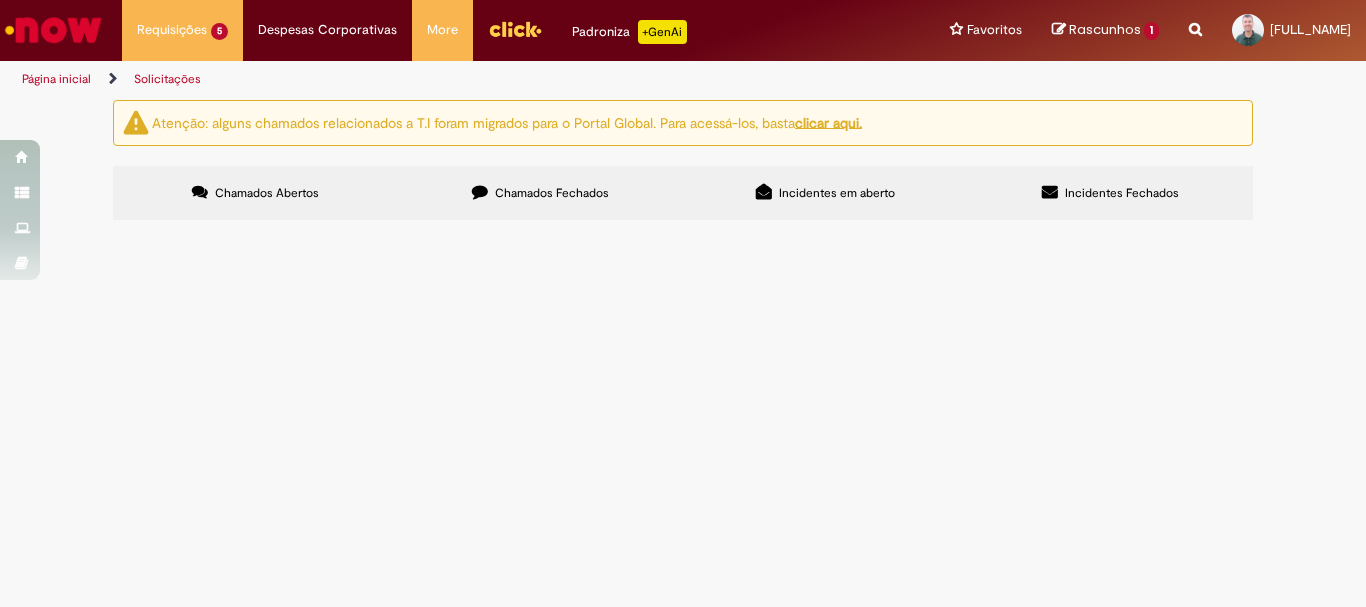 click on "Chamados Fechados" at bounding box center [540, 193] 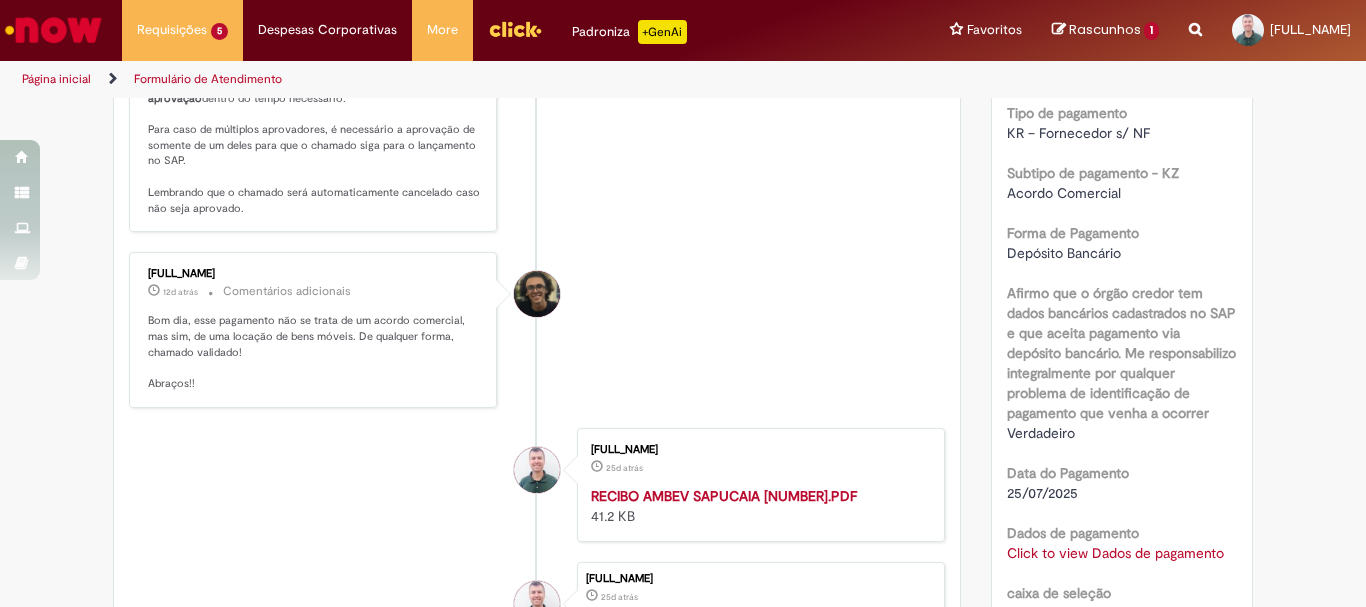 scroll, scrollTop: 1315, scrollLeft: 0, axis: vertical 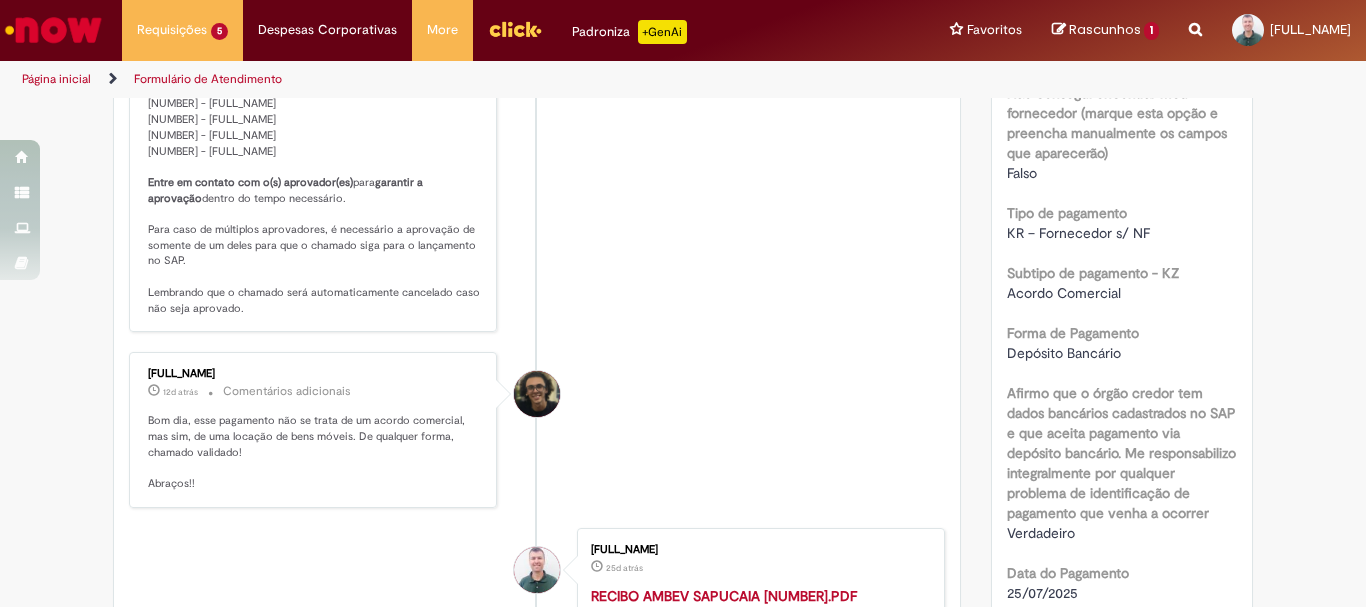 click on "Bom dia, esse pagamento não se trata de um acordo comercial, mas sim, de uma locação de bens móveis. De qualquer forma, chamado validado!
Abraços!!" at bounding box center [314, 452] 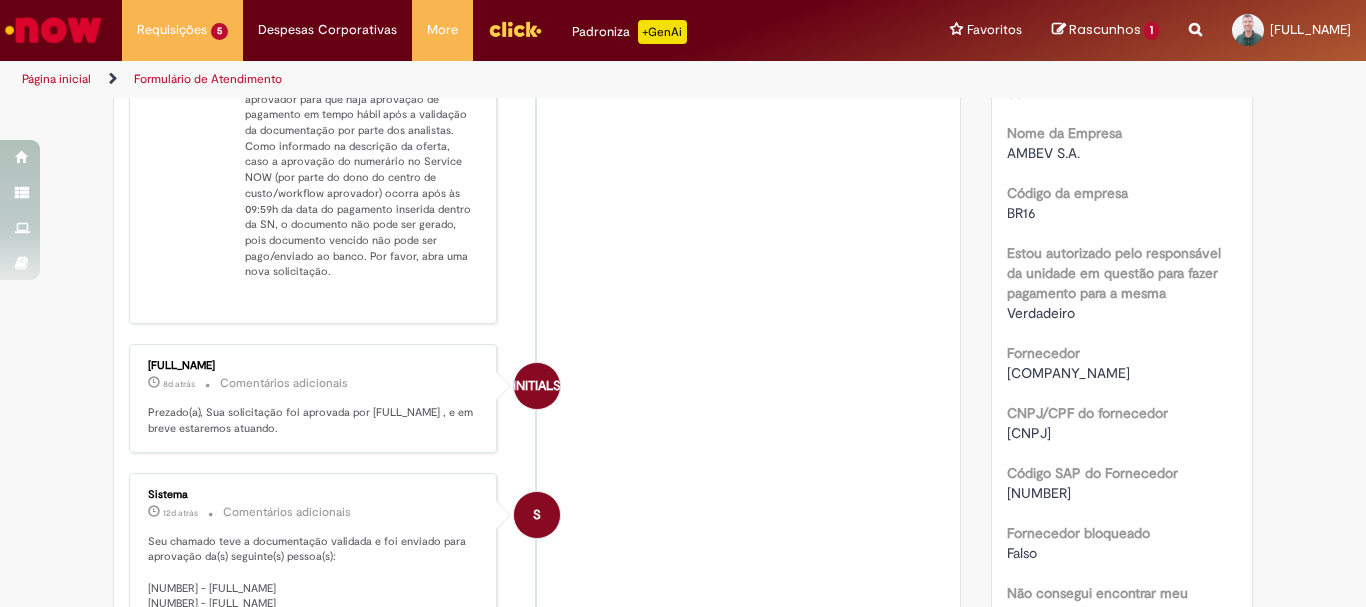 scroll, scrollTop: 615, scrollLeft: 0, axis: vertical 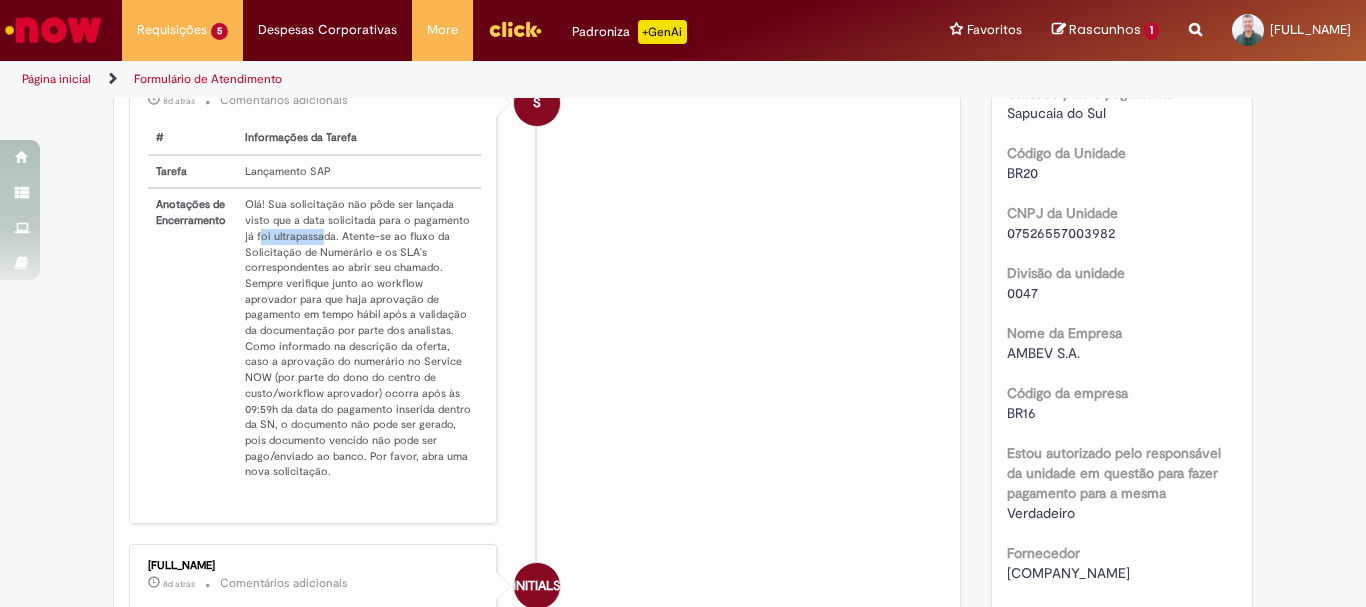 drag, startPoint x: 250, startPoint y: 249, endPoint x: 311, endPoint y: 251, distance: 61.03278 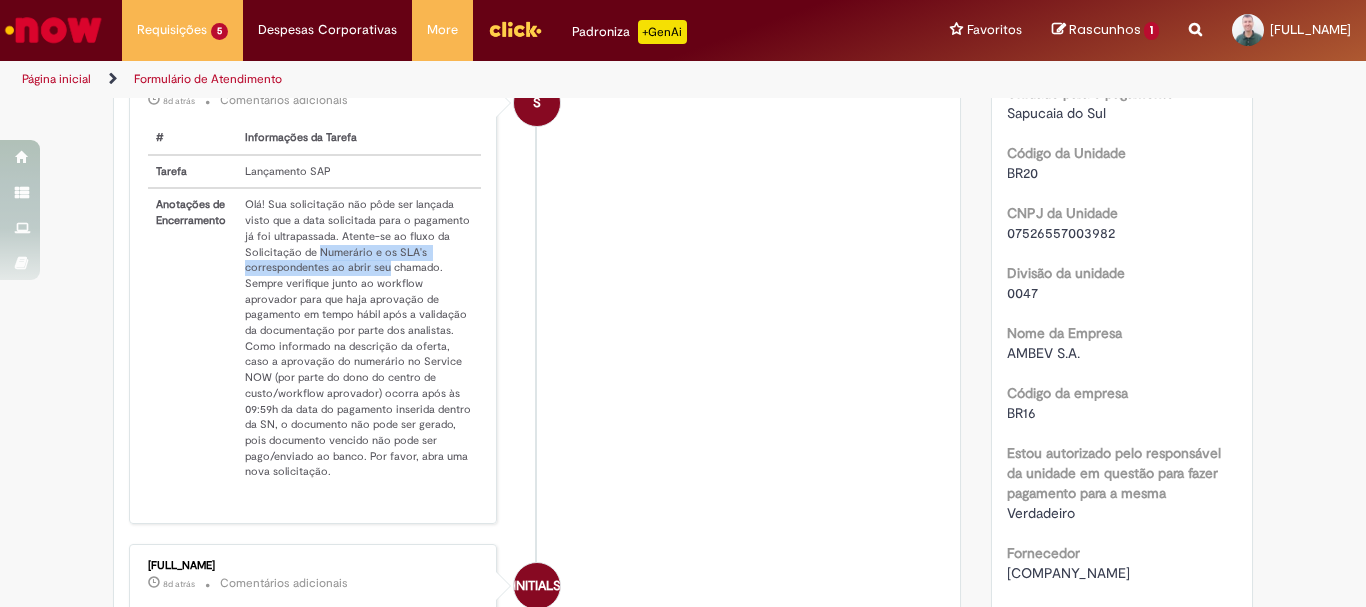 drag, startPoint x: 310, startPoint y: 276, endPoint x: 382, endPoint y: 280, distance: 72.11102 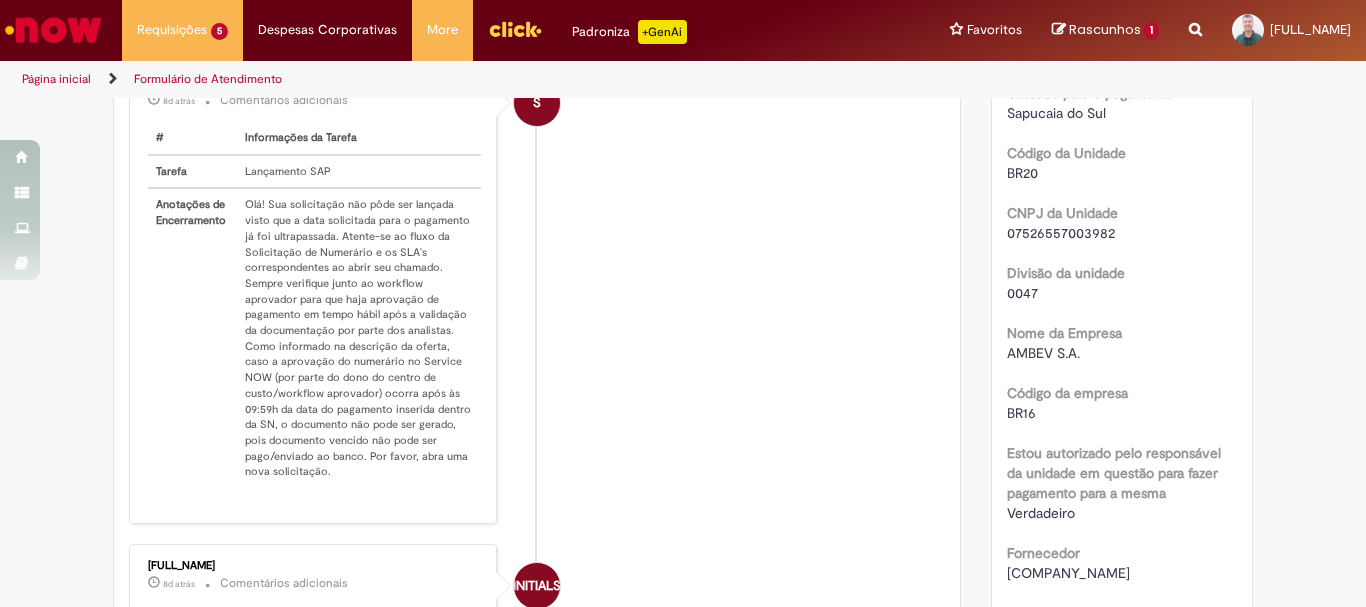 click on "Olá! Sua solicitação não pôde ser lançada visto que a data solicitada para o pagamento já foi ultrapassada. Atente-se ao fluxo da Solicitação de Numerário e os SLA's correspondentes ao abrir seu chamado. Sempre verifique junto ao workflow aprovador para que haja aprovação de pagamento em tempo hábil após a validação da documentação por parte dos analistas. Como informado na descrição da oferta, caso a aprovação do numerário no Service NOW (por parte do dono do centro de custo/workflow aprovador) ocorra após às 09:59h da data do pagamento inserida dentro da SN, o documento não pode ser gerado, pois documento vencido não pode ser pago/enviado ao banco. Por favor, abra uma nova solicitação." at bounding box center [359, 338] 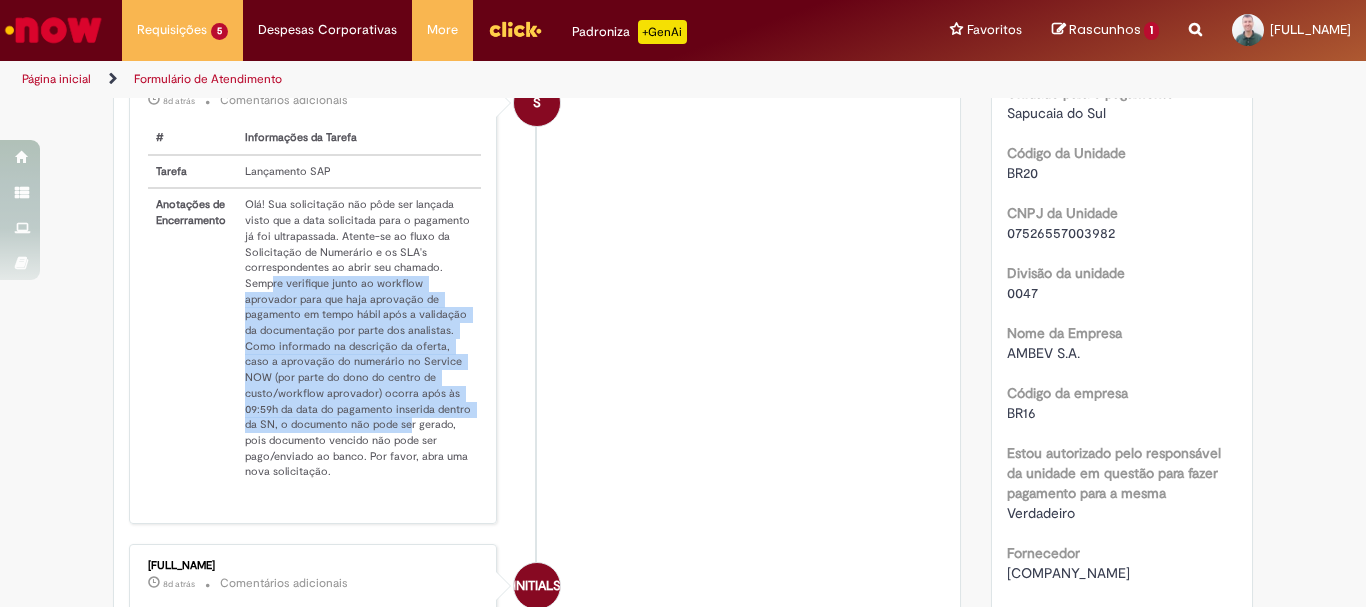 drag, startPoint x: 266, startPoint y: 304, endPoint x: 402, endPoint y: 441, distance: 193.04144 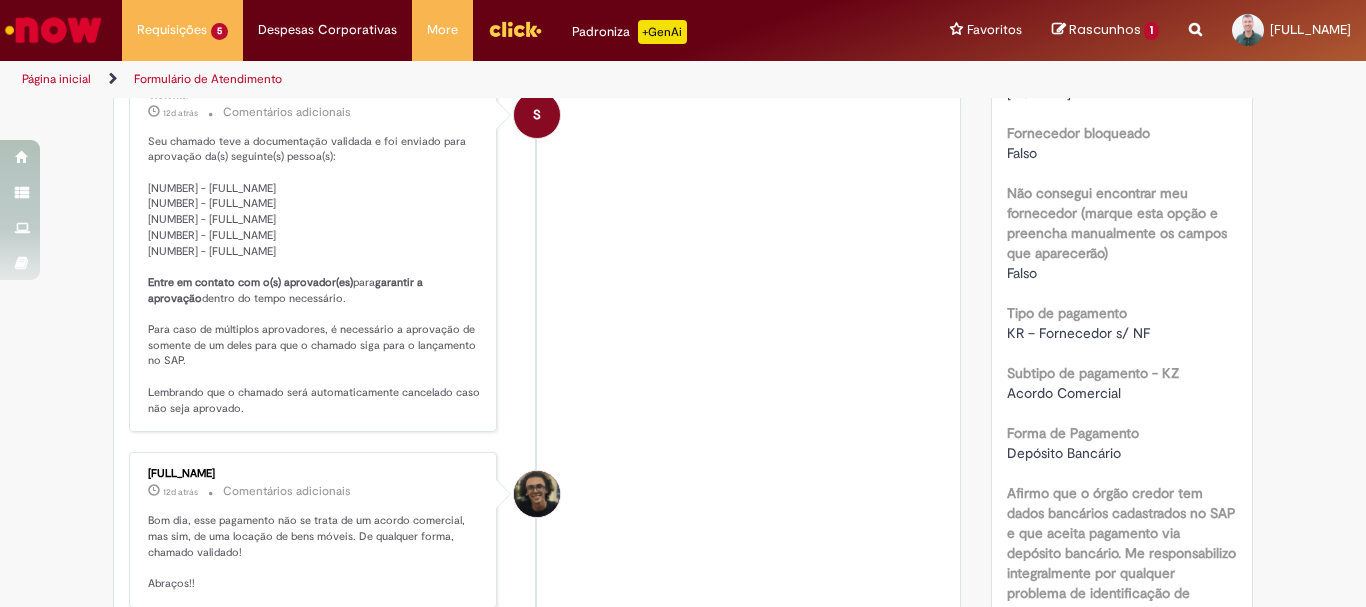 scroll, scrollTop: 1415, scrollLeft: 0, axis: vertical 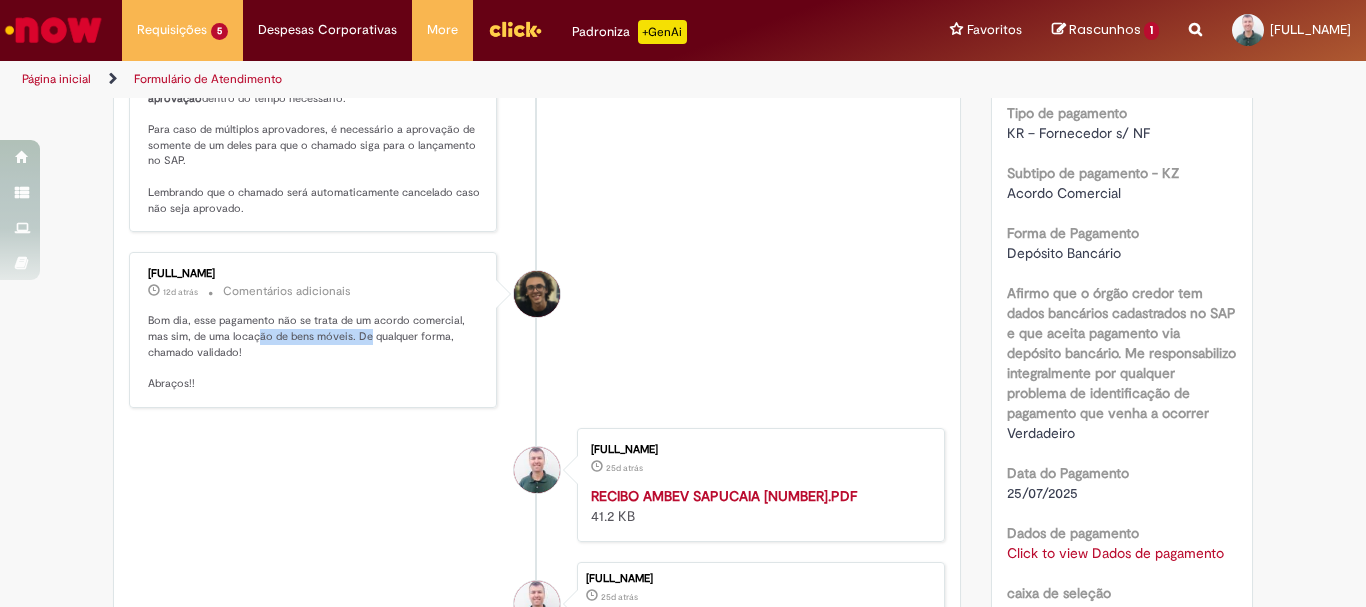 drag, startPoint x: 252, startPoint y: 371, endPoint x: 362, endPoint y: 371, distance: 110 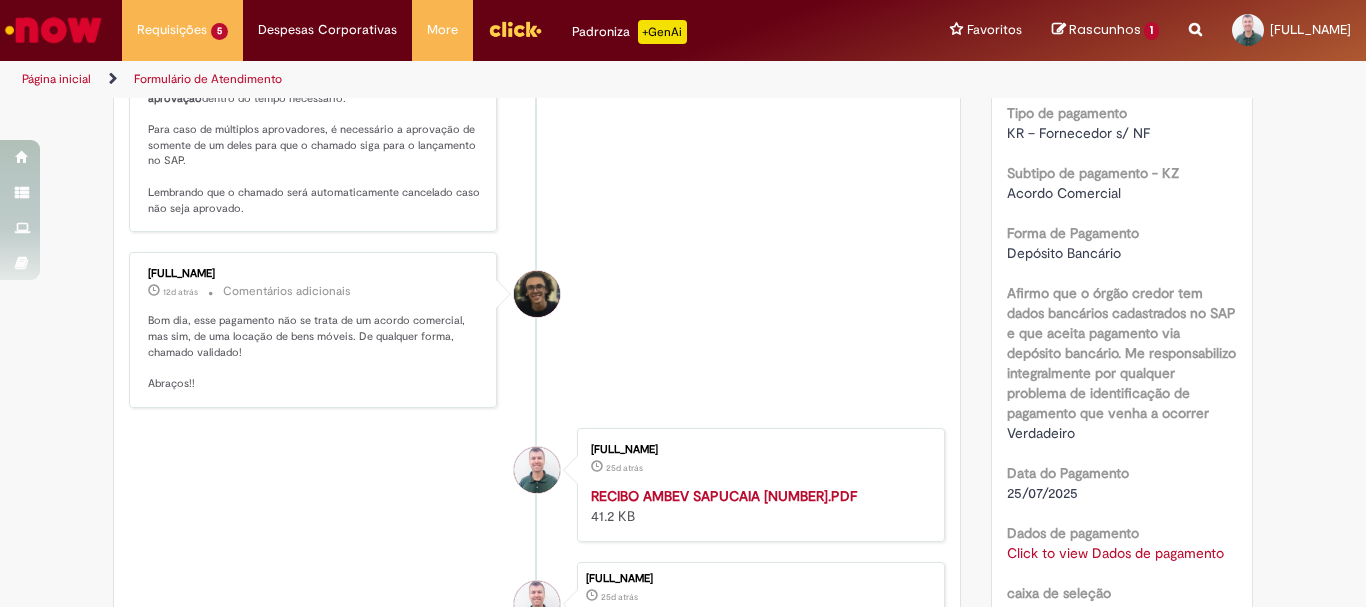 click on "Bom dia, esse pagamento não se trata de um acordo comercial, mas sim, de uma locação de bens móveis. De qualquer forma, chamado validado!
Abraços!!" at bounding box center [314, 352] 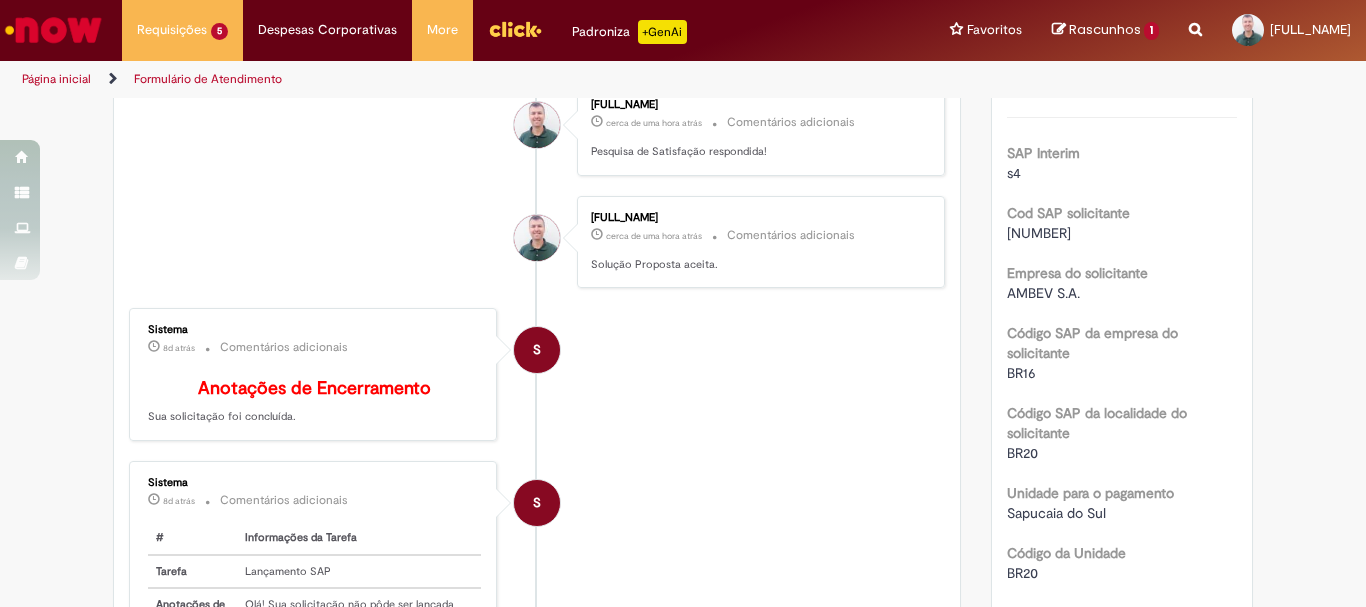 scroll, scrollTop: 0, scrollLeft: 0, axis: both 